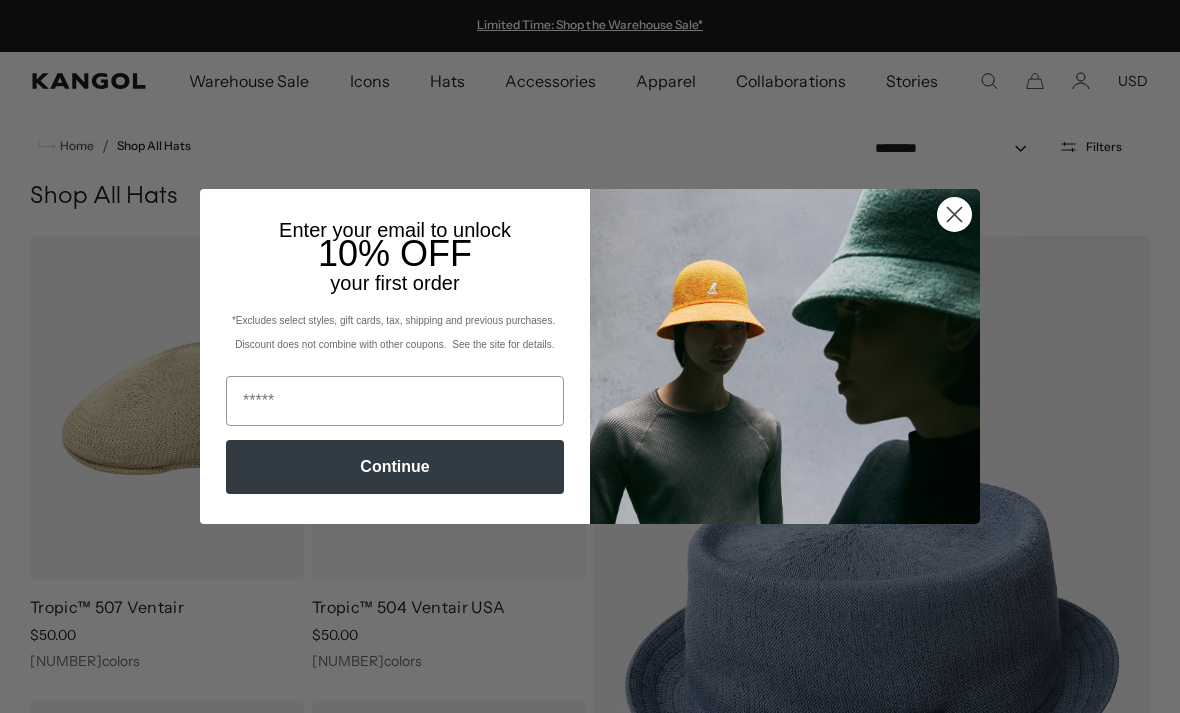 scroll, scrollTop: 0, scrollLeft: 0, axis: both 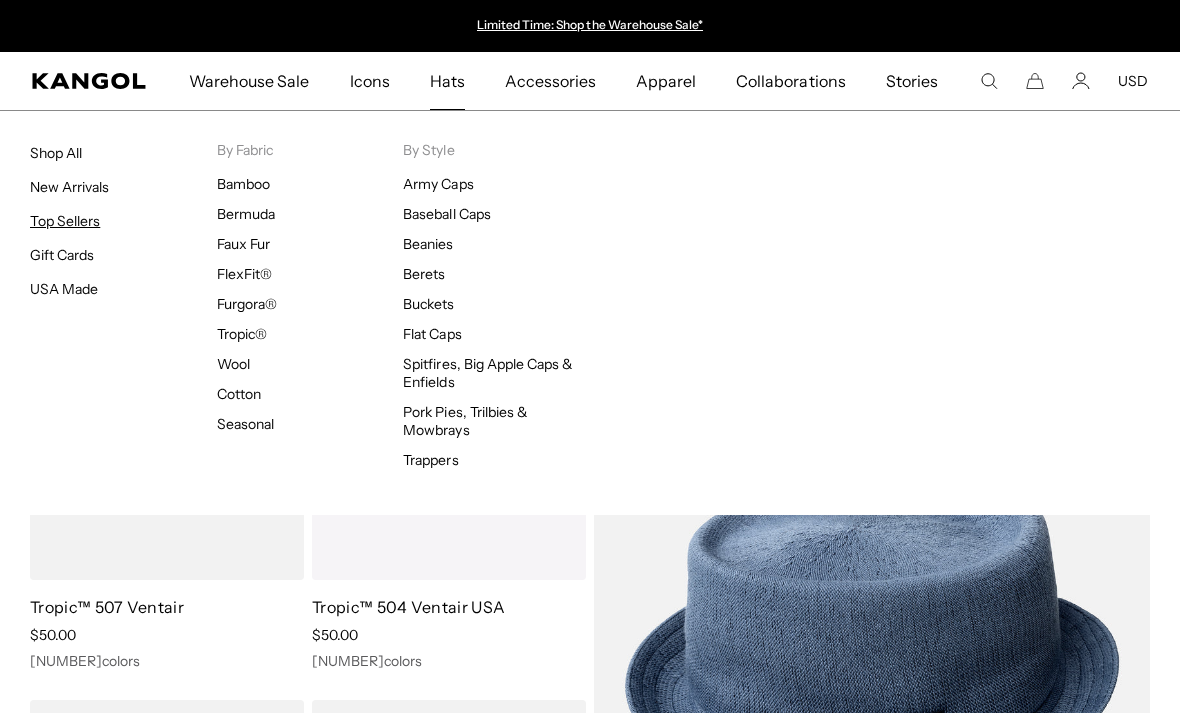 click on "Top Sellers" at bounding box center [65, 221] 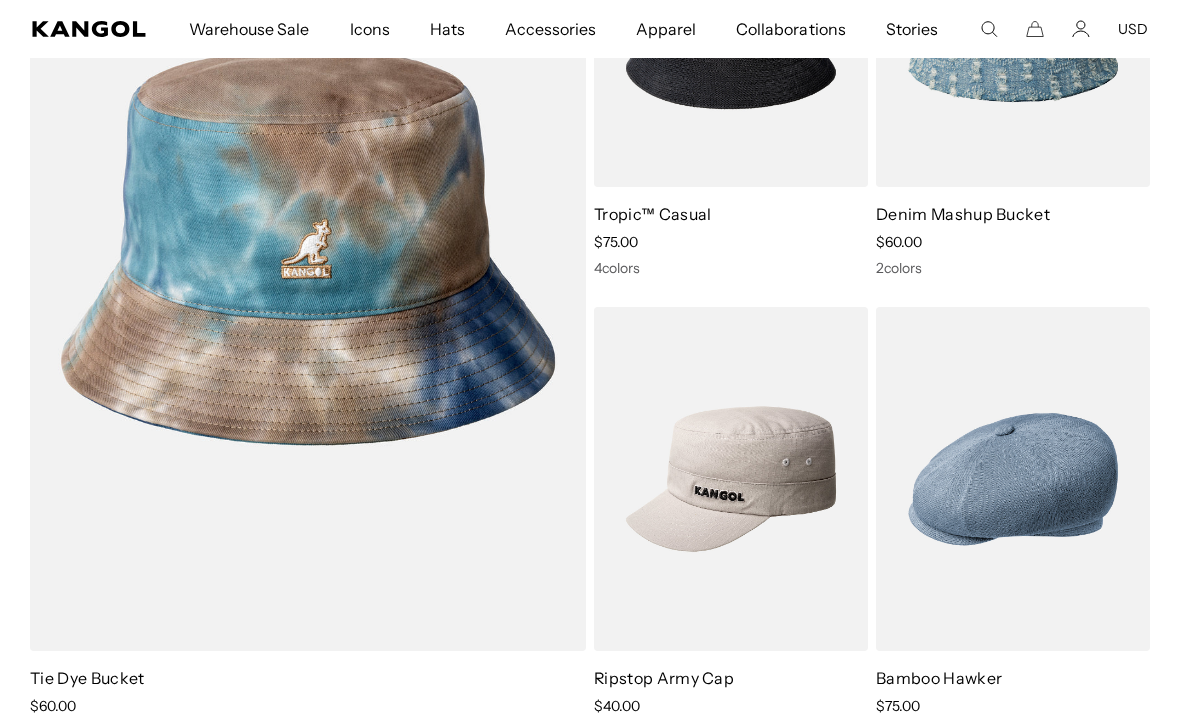 scroll, scrollTop: 1353, scrollLeft: 0, axis: vertical 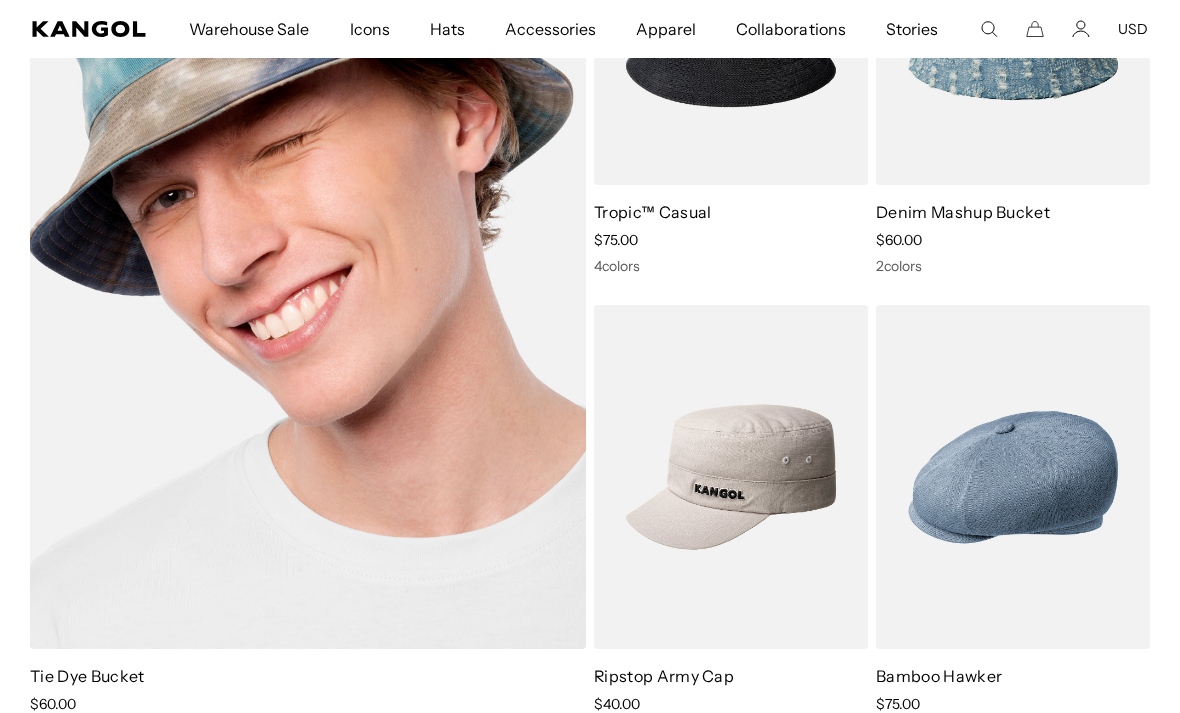 click at bounding box center (308, 245) 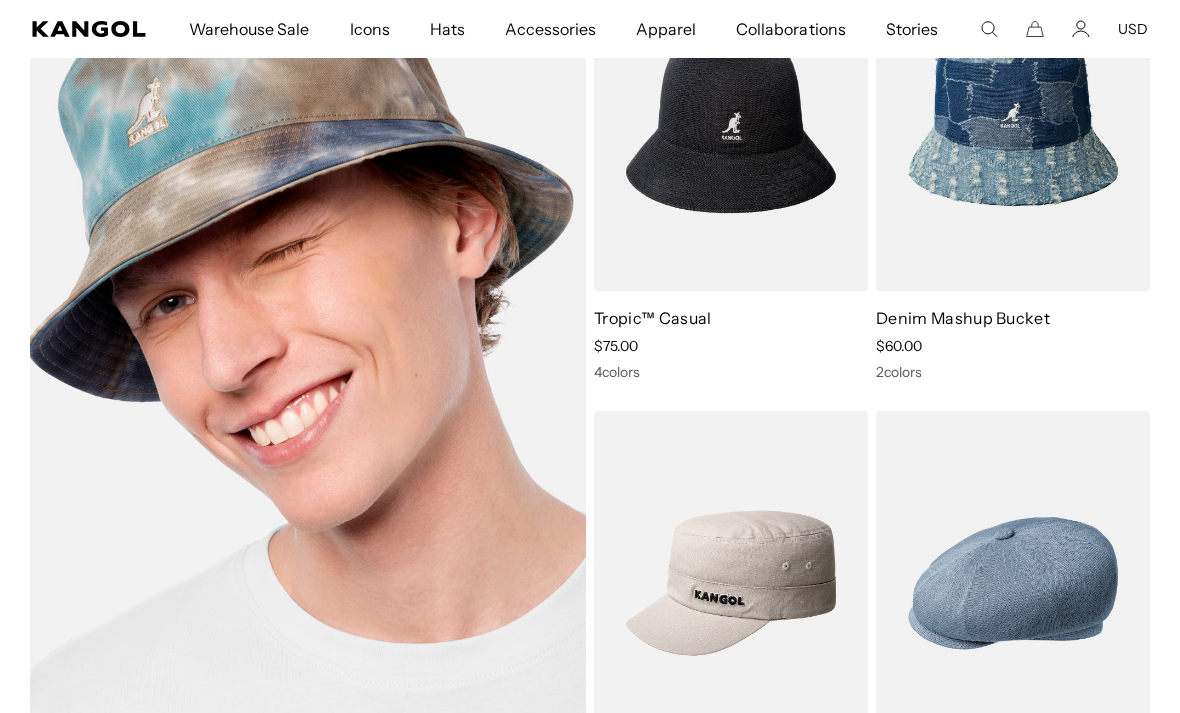 scroll, scrollTop: 1266, scrollLeft: 0, axis: vertical 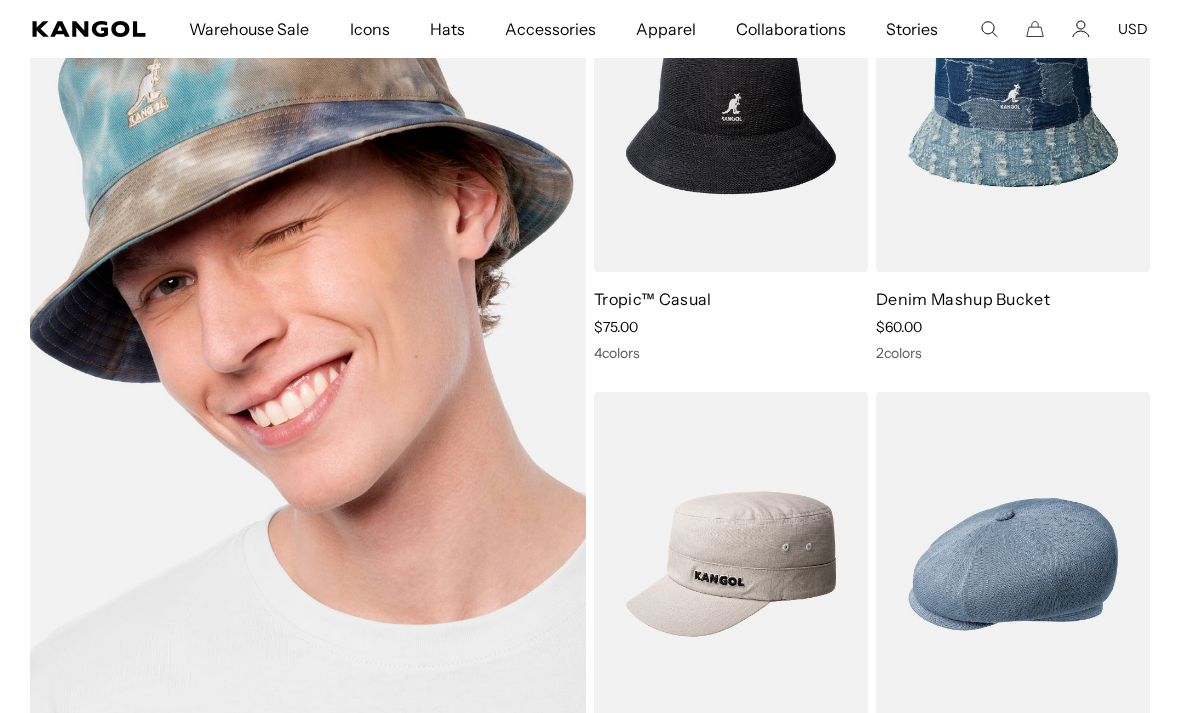 click at bounding box center [308, 332] 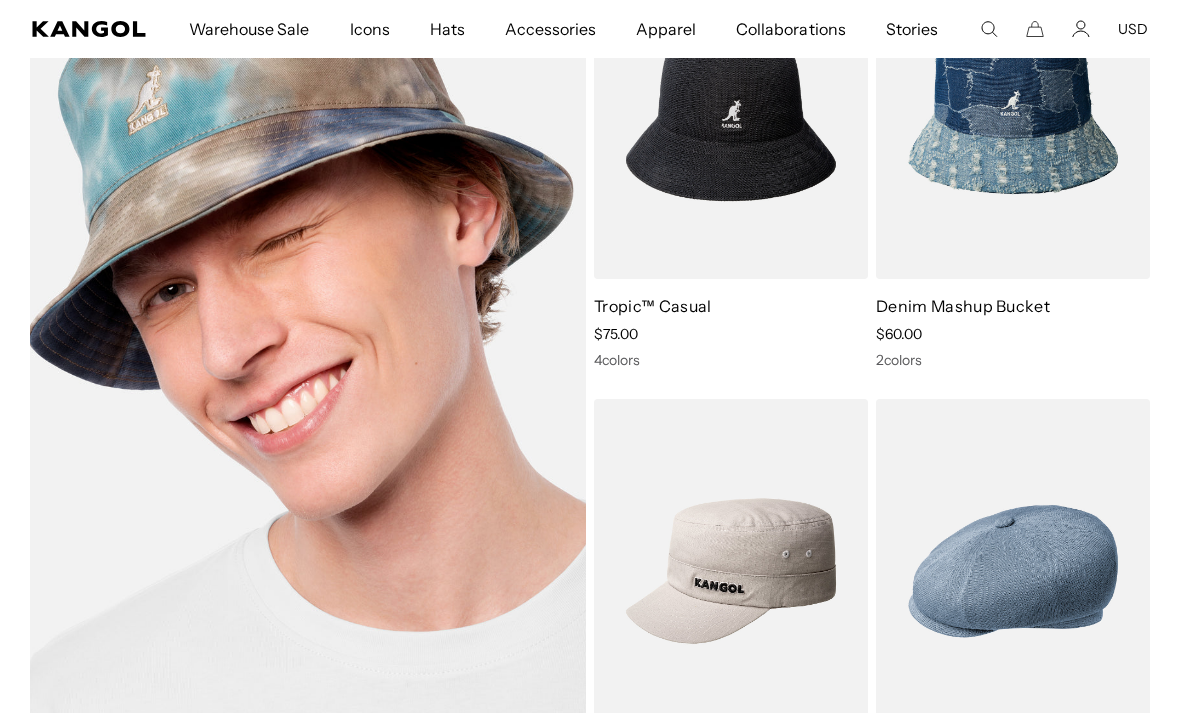 scroll, scrollTop: 1270, scrollLeft: 0, axis: vertical 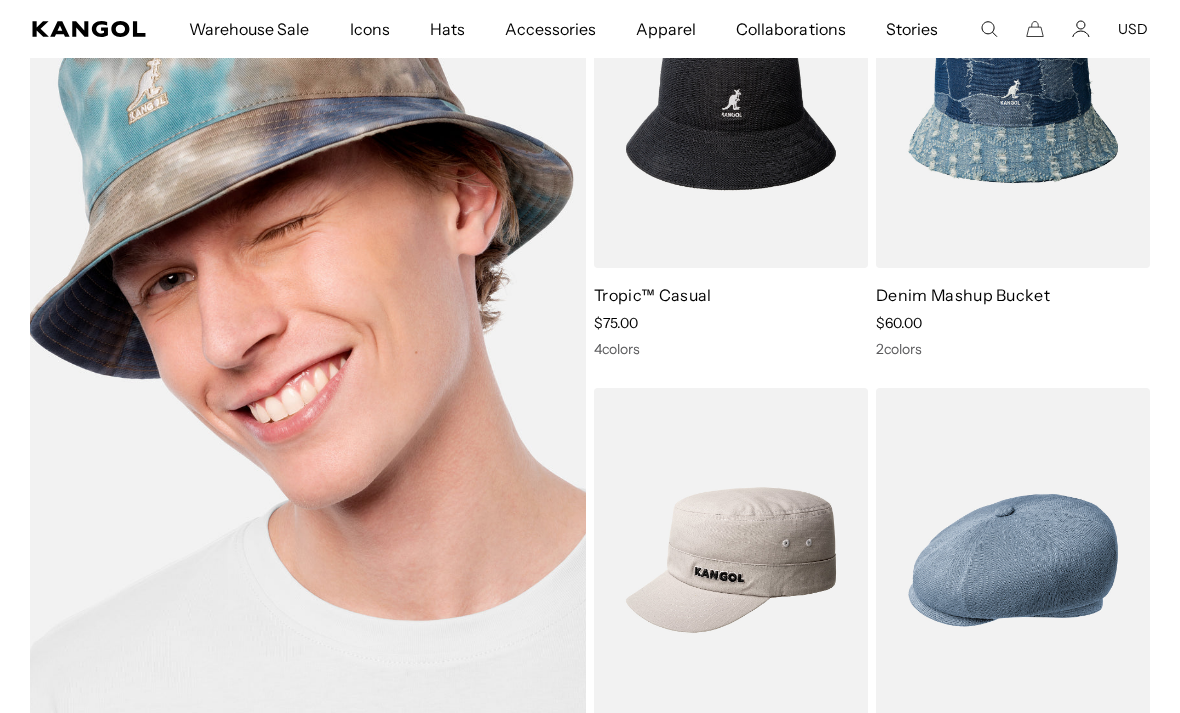 click at bounding box center (308, 328) 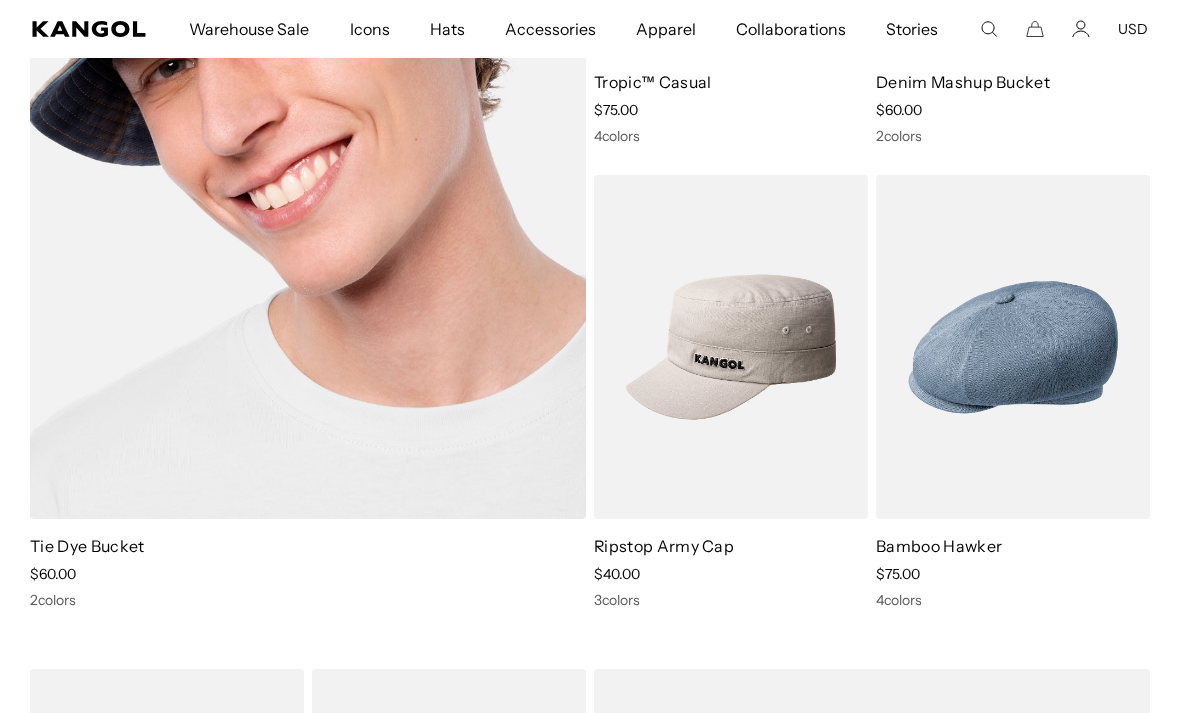 scroll, scrollTop: 1478, scrollLeft: 0, axis: vertical 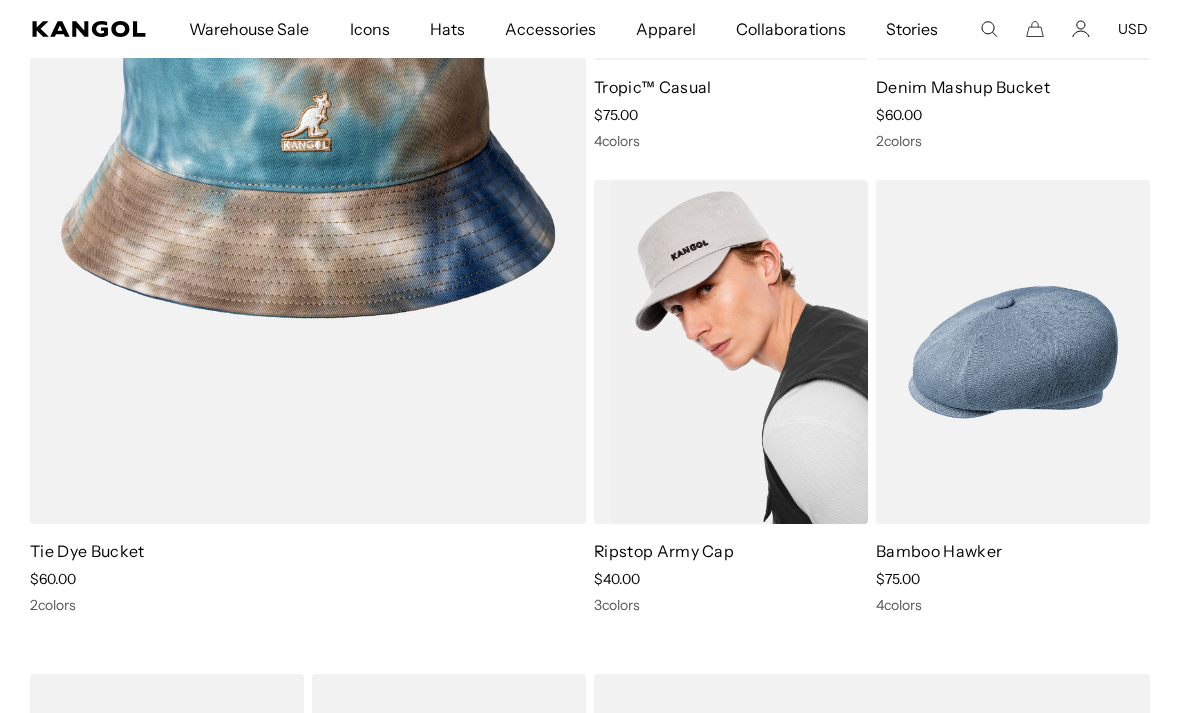 click at bounding box center [731, 352] 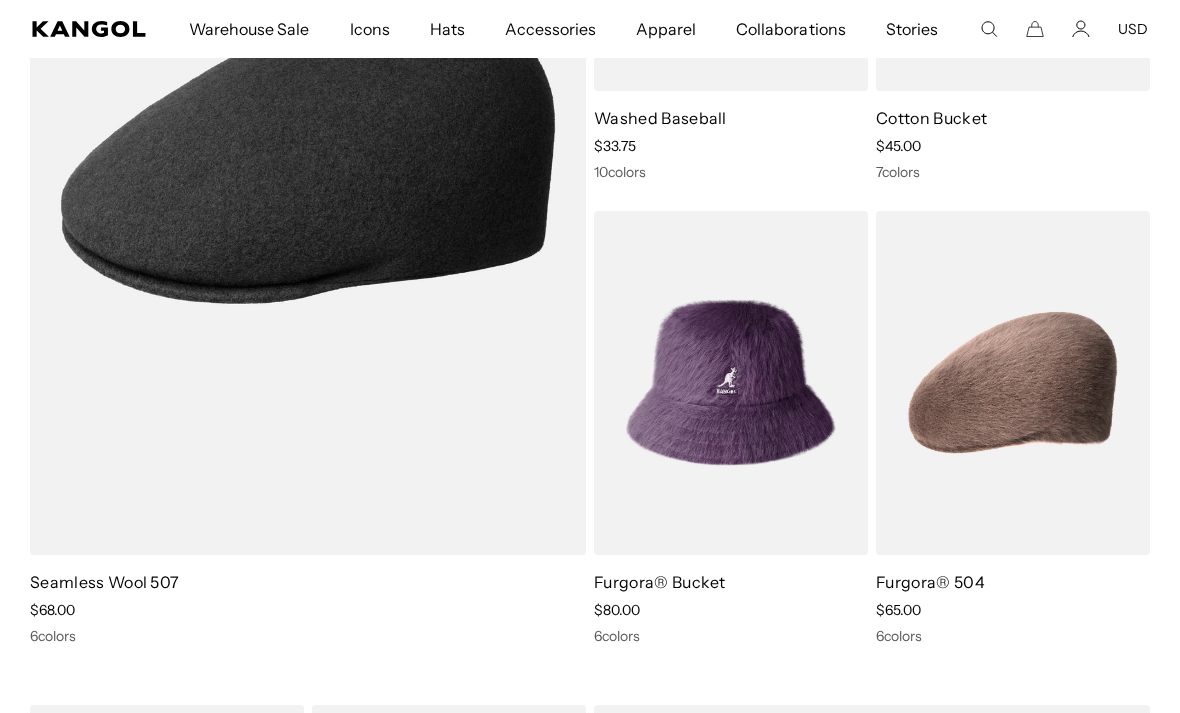 scroll, scrollTop: 7303, scrollLeft: 0, axis: vertical 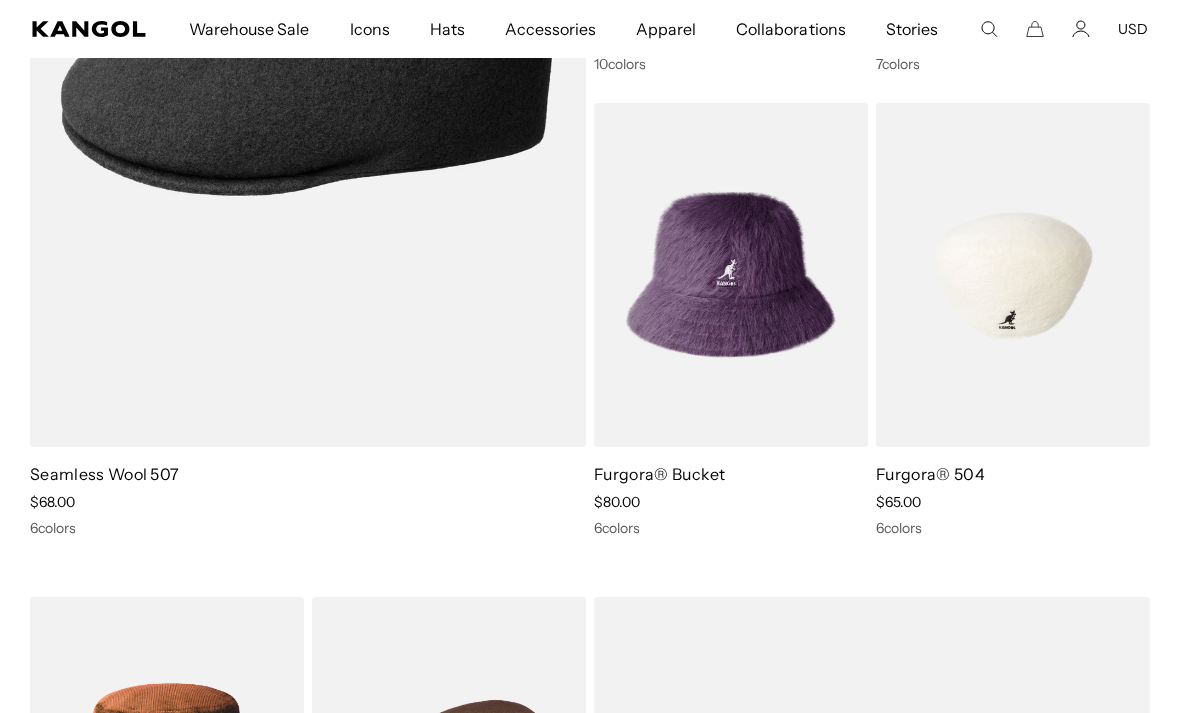 click at bounding box center [1013, 275] 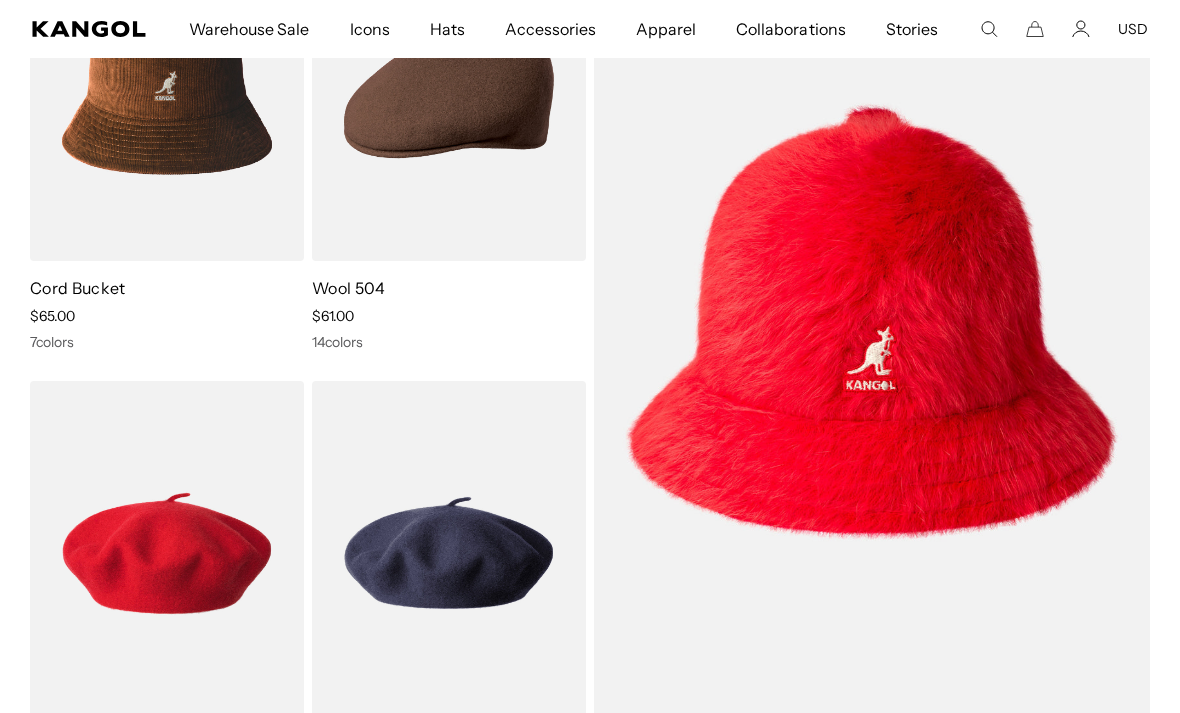 scroll, scrollTop: 7976, scrollLeft: 0, axis: vertical 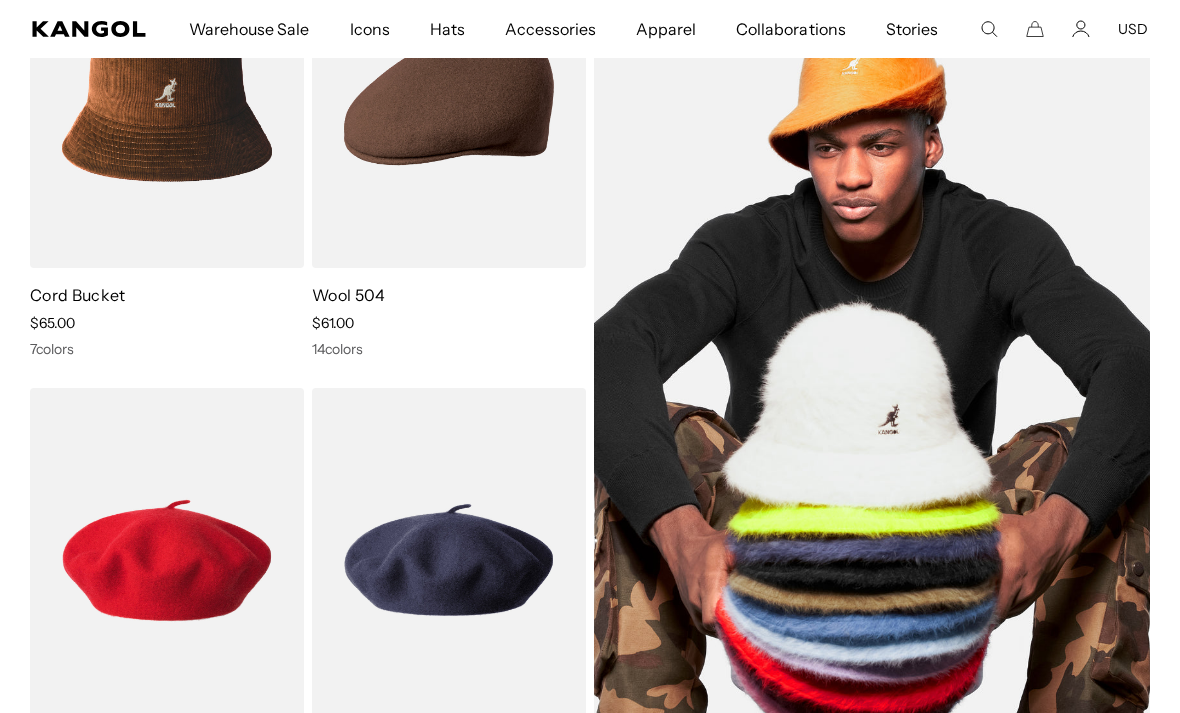 click at bounding box center [872, 328] 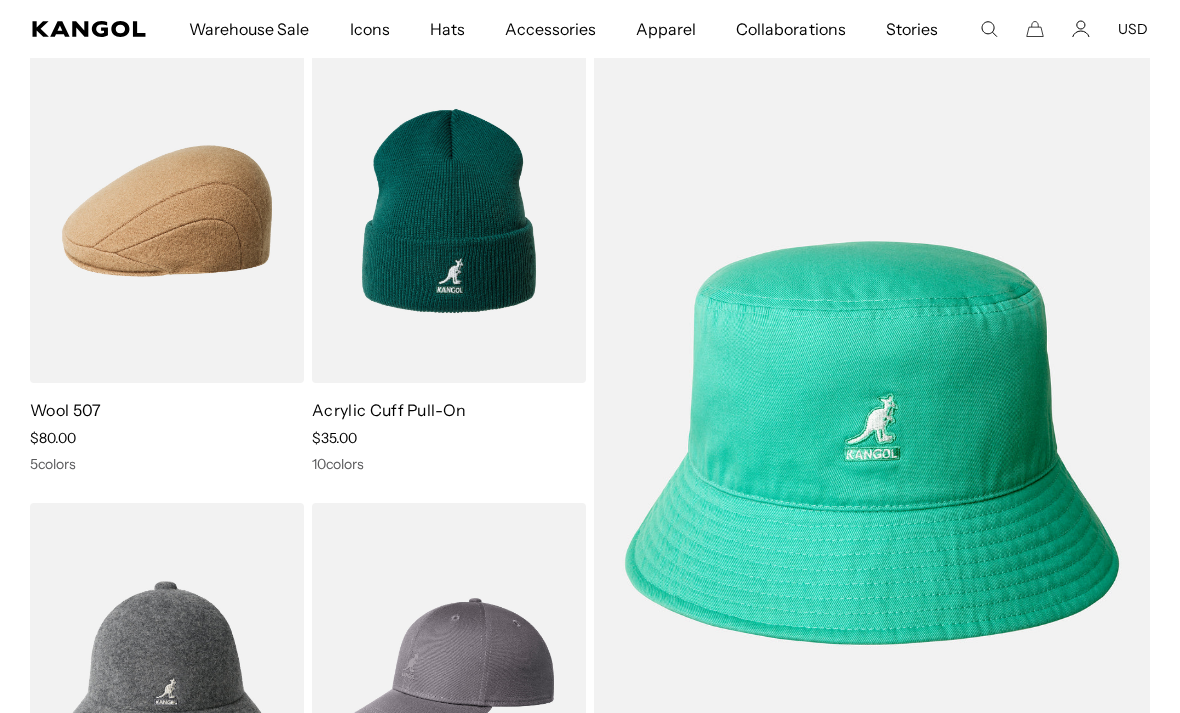 scroll, scrollTop: 9775, scrollLeft: 0, axis: vertical 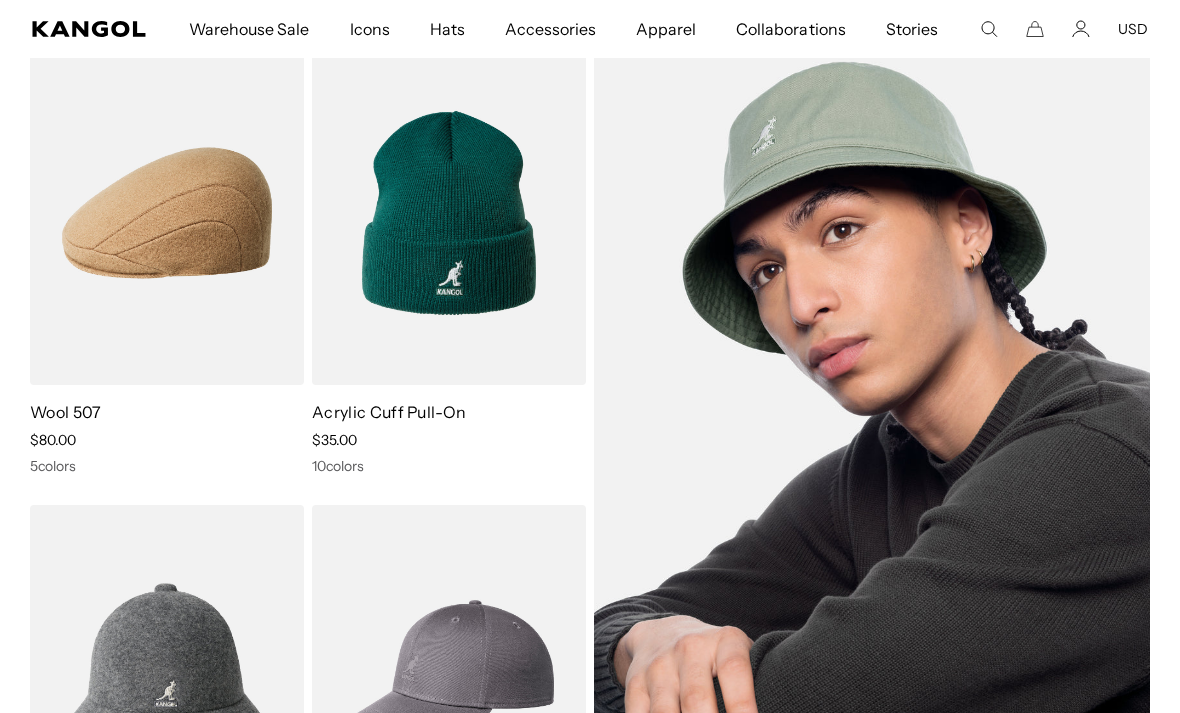 click at bounding box center (872, 445) 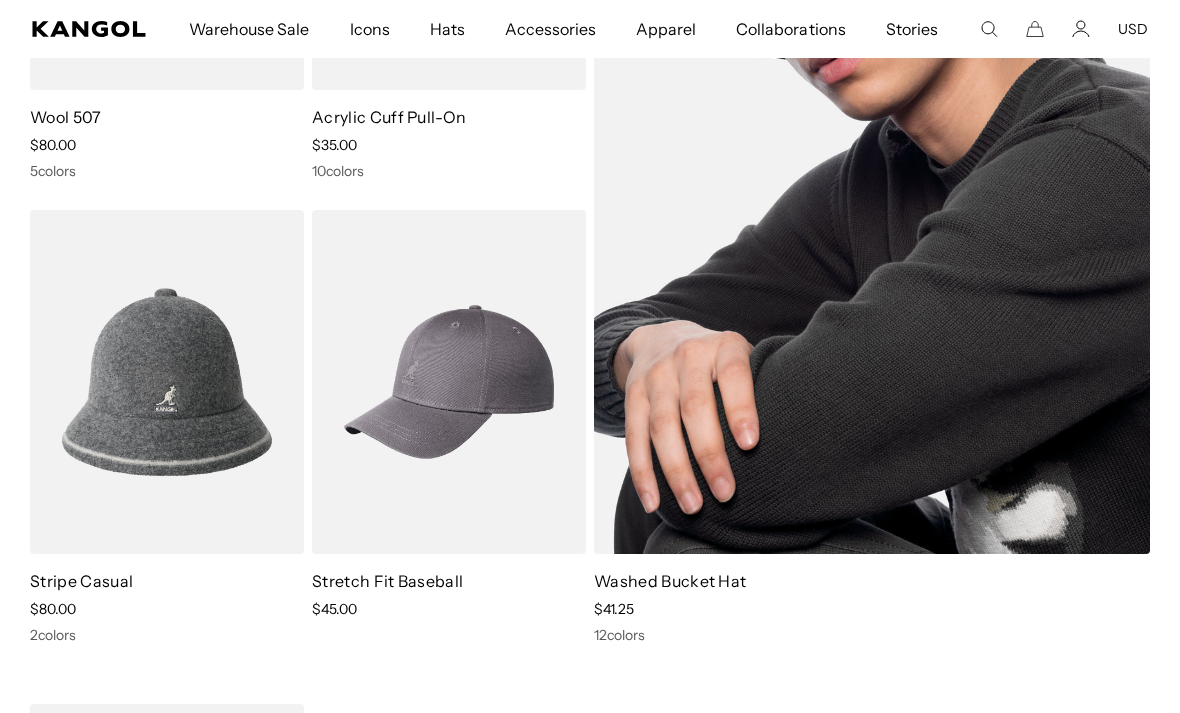 scroll, scrollTop: 10074, scrollLeft: 0, axis: vertical 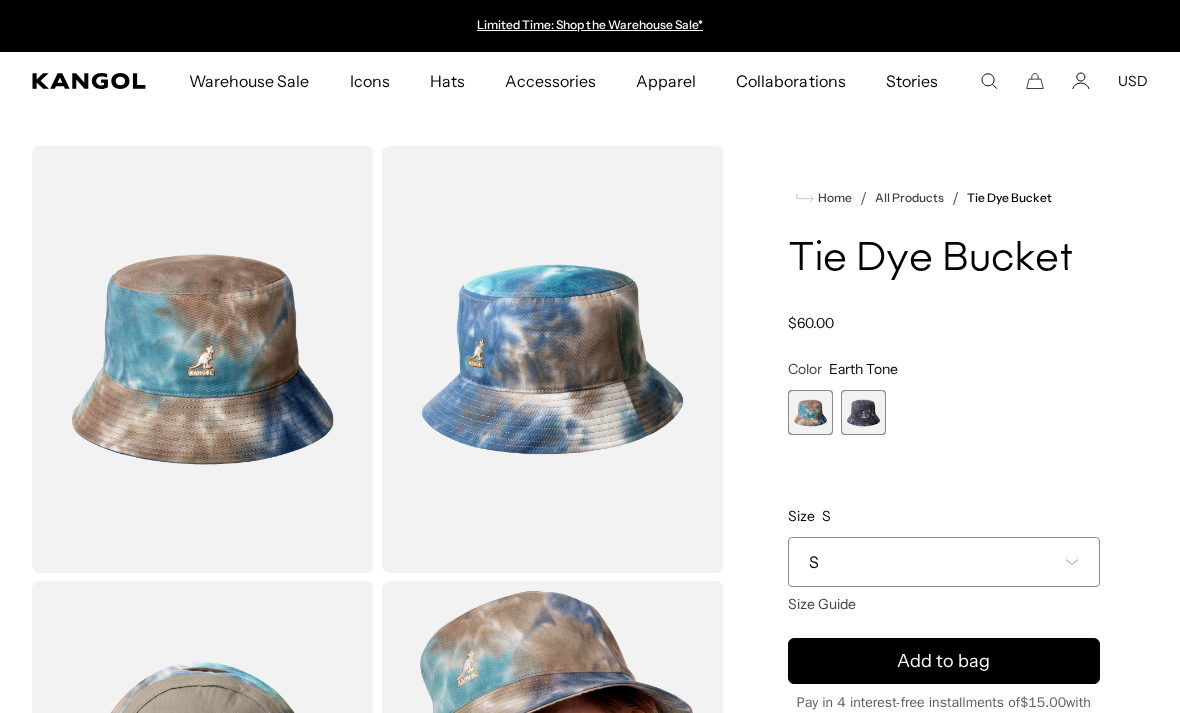 click at bounding box center (863, 412) 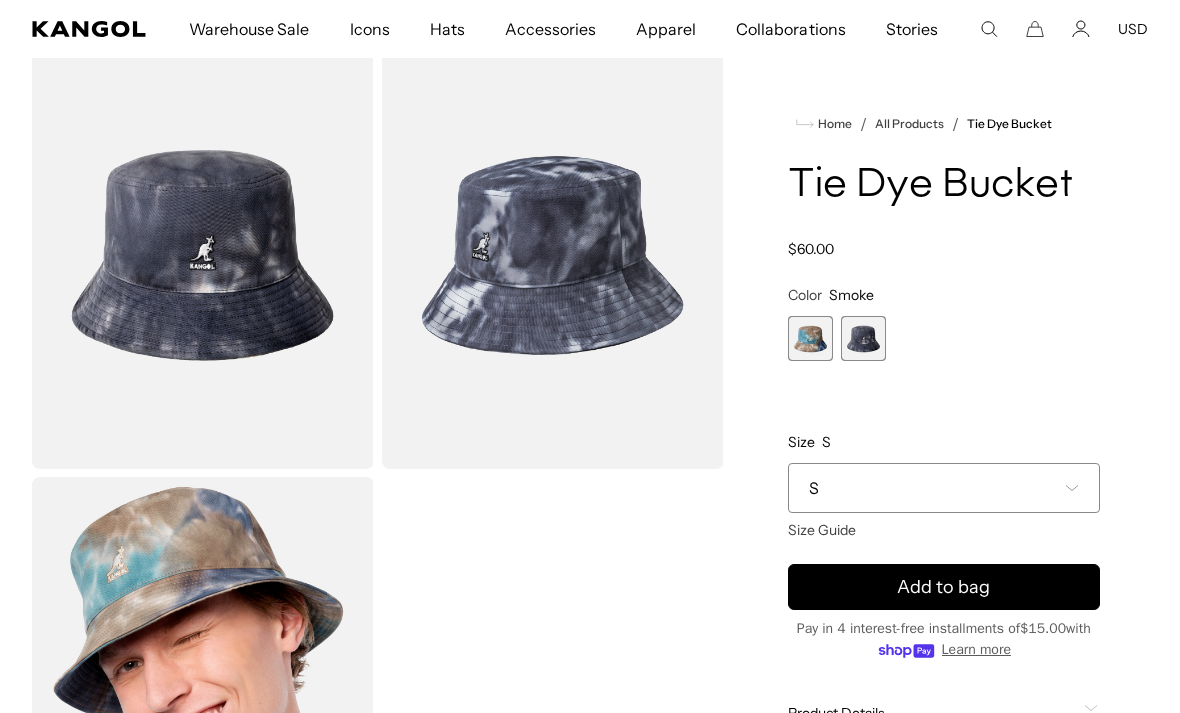 scroll, scrollTop: 120, scrollLeft: 0, axis: vertical 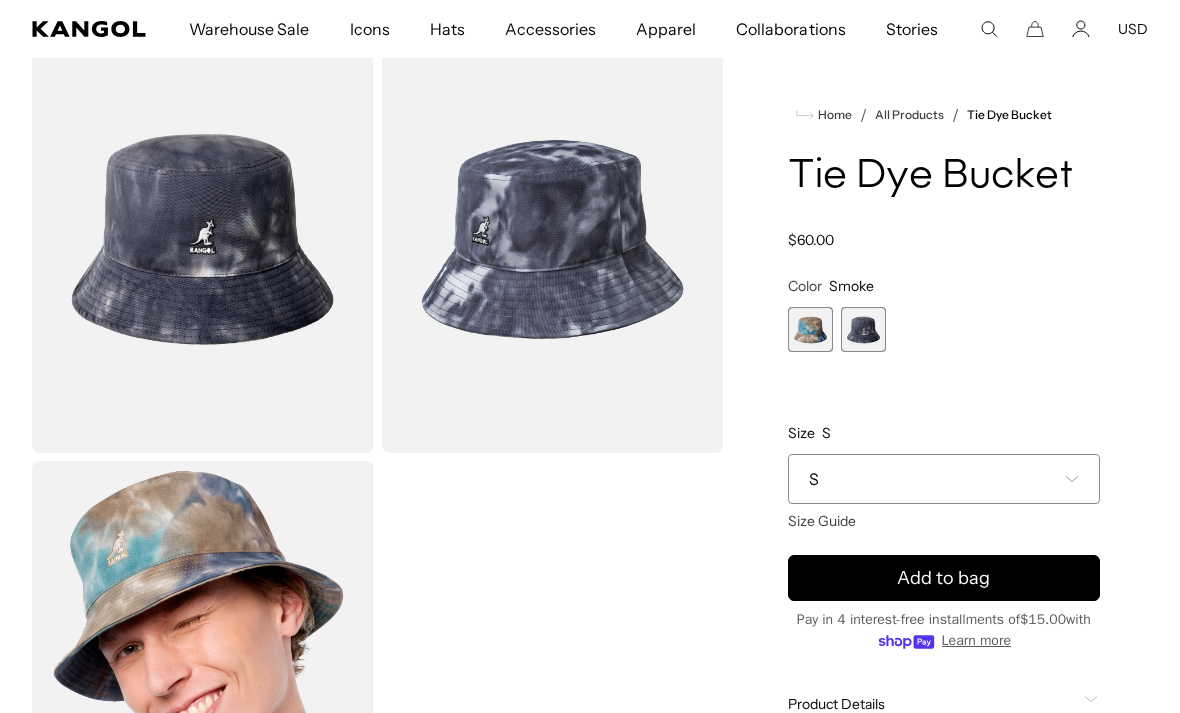 click at bounding box center [553, 239] 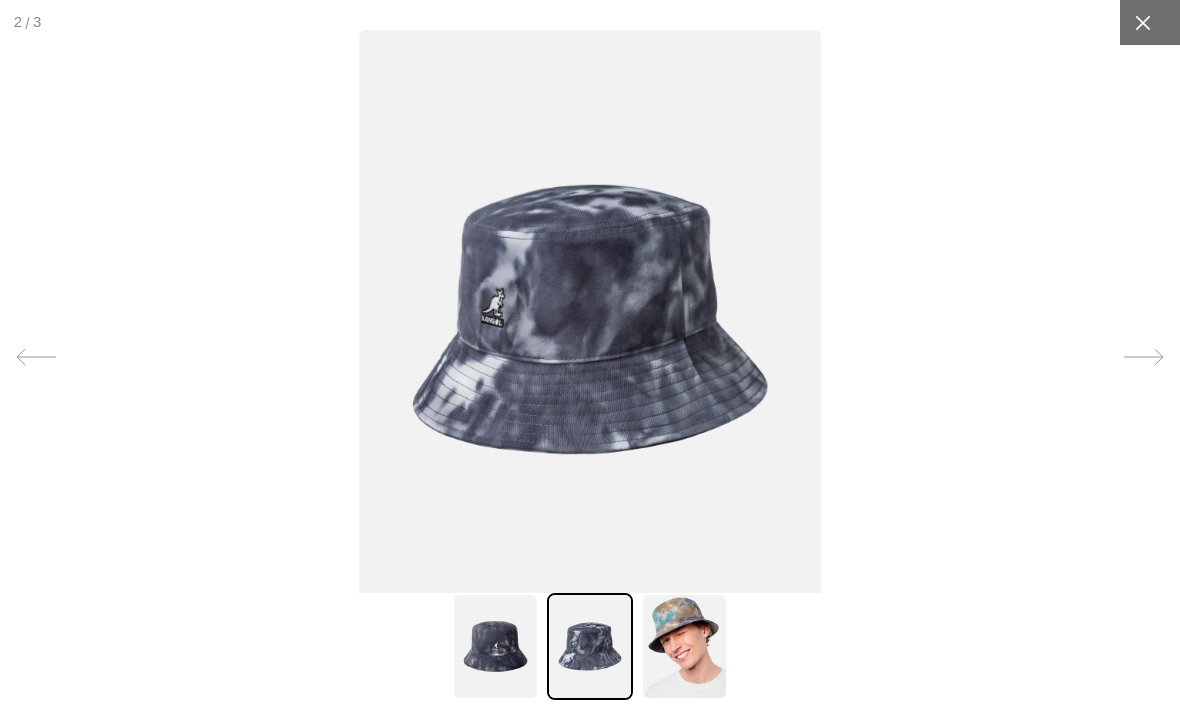 click at bounding box center (1142, 22) 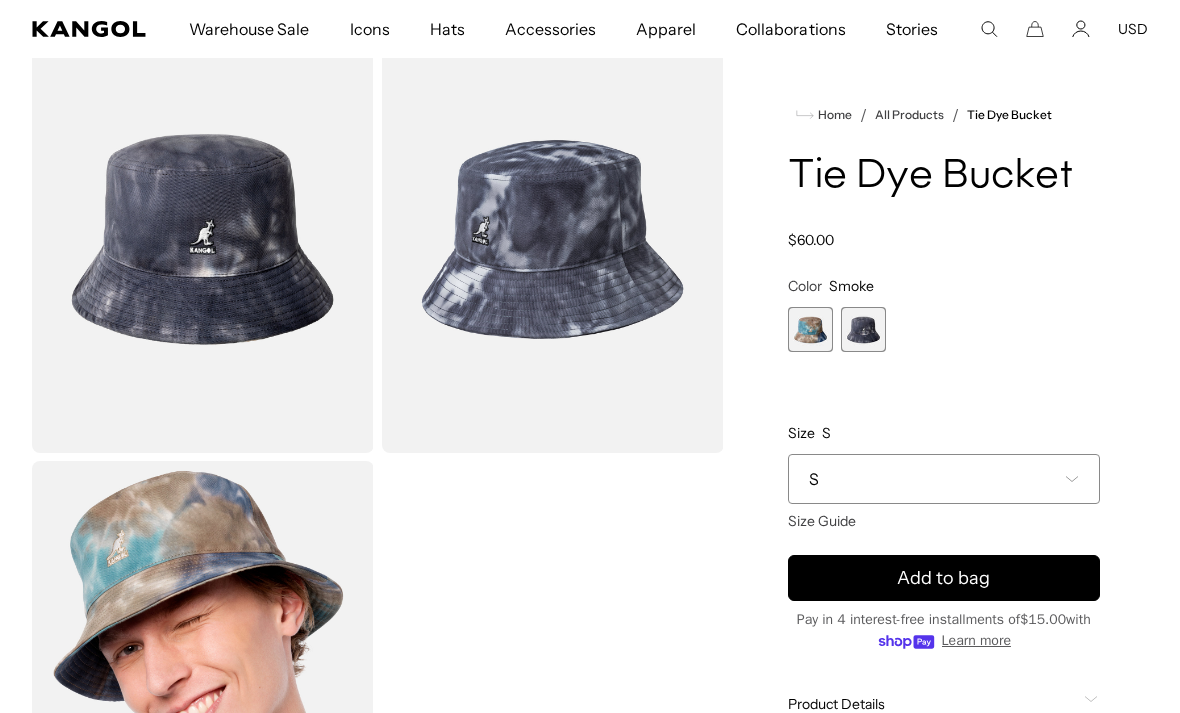 click on "S" at bounding box center [944, 479] 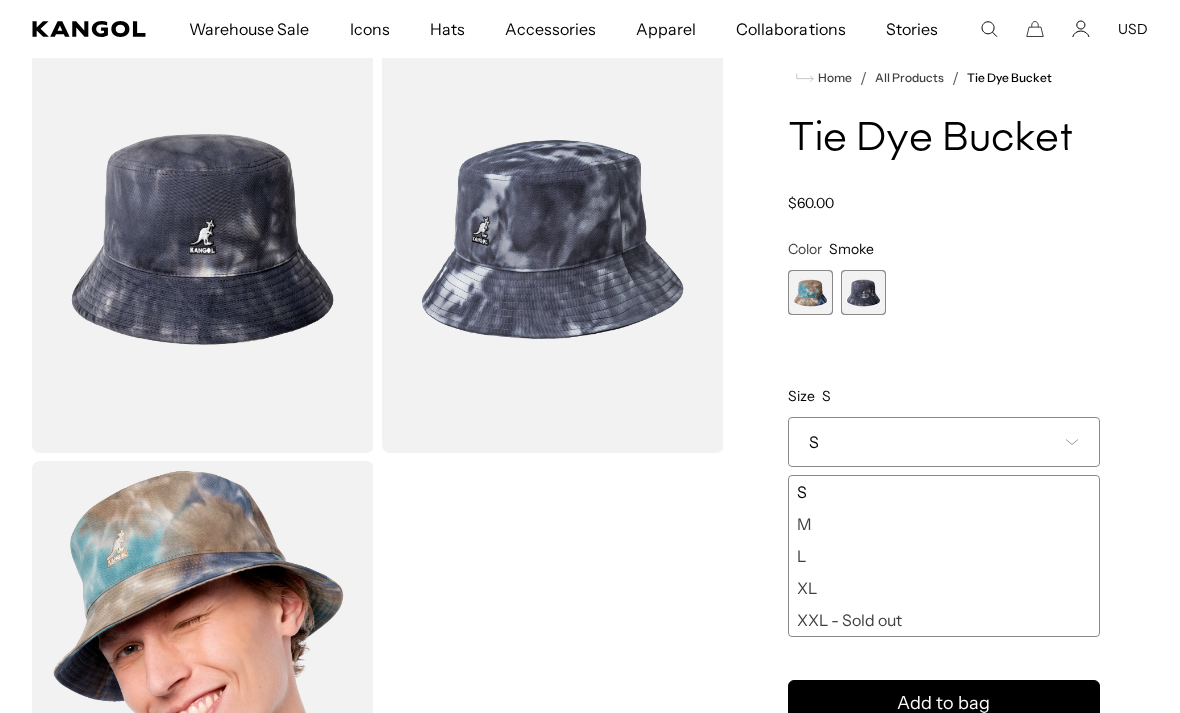 click on "**********" at bounding box center [944, 438] 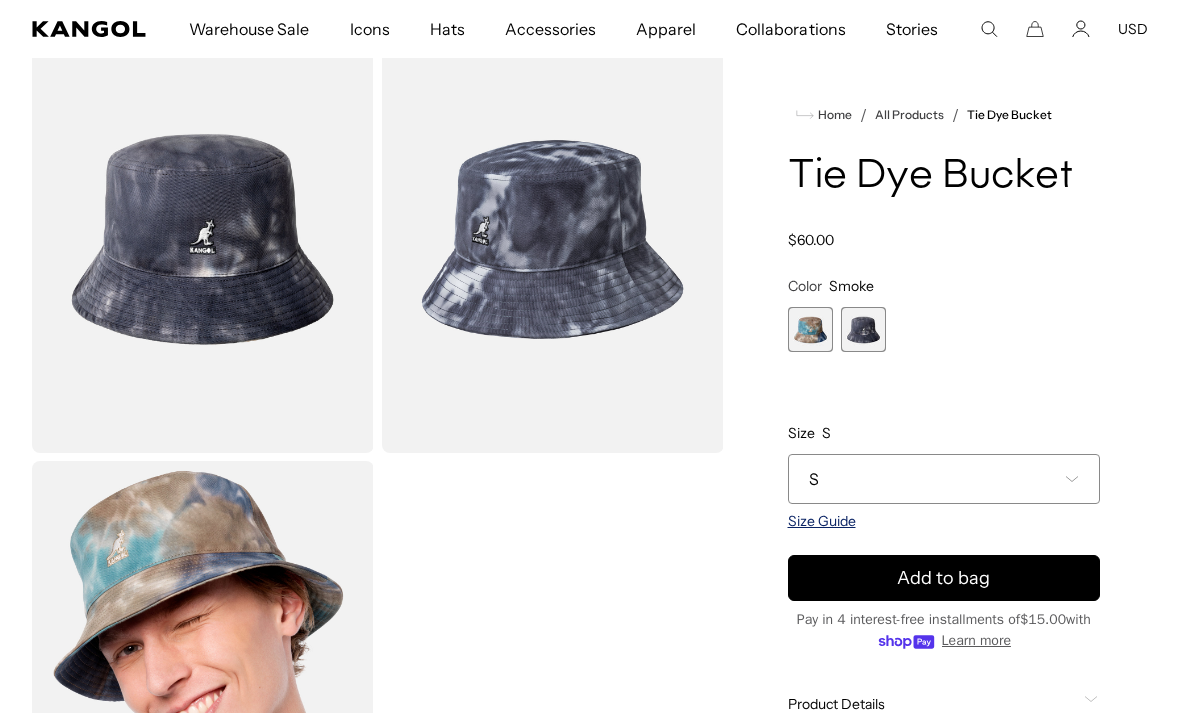 click on "Size Guide" at bounding box center (822, 521) 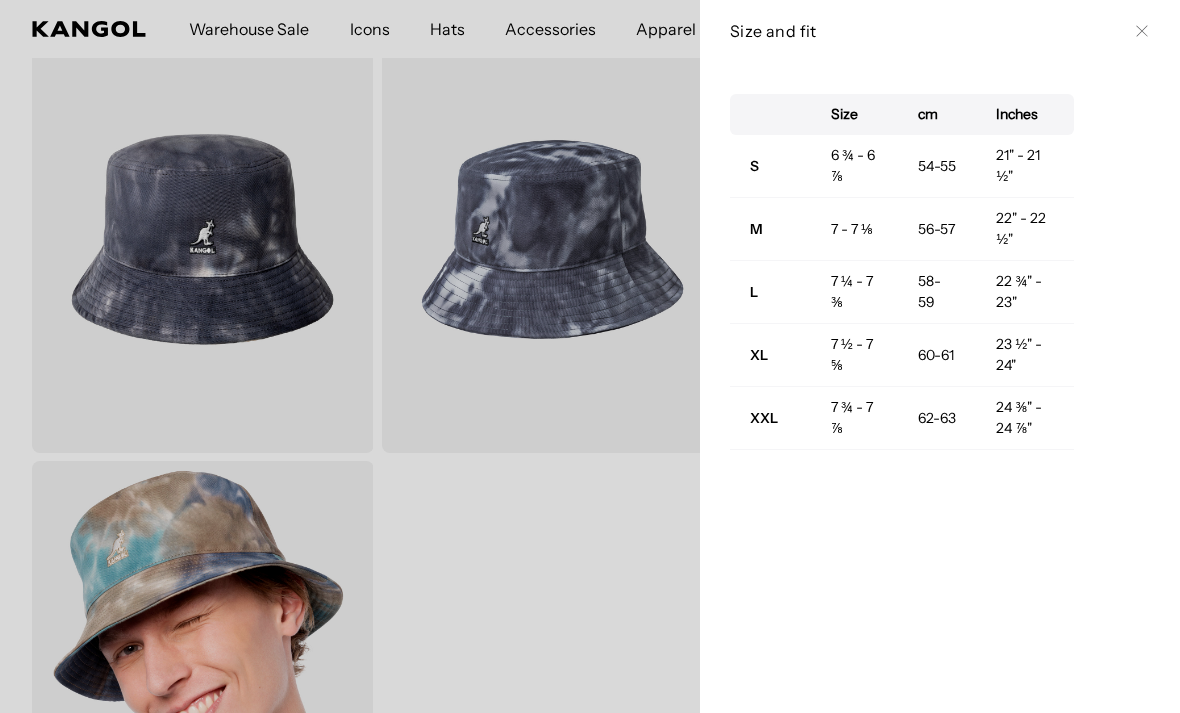 click at bounding box center [590, 356] 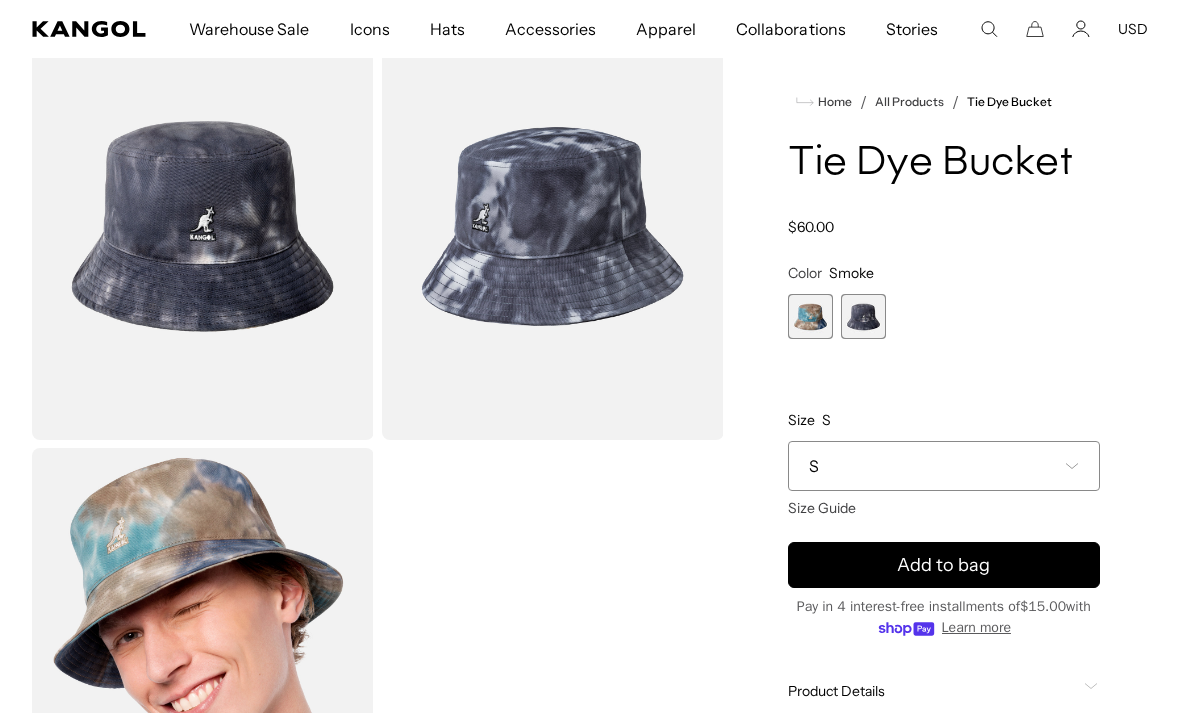 scroll, scrollTop: 0, scrollLeft: 0, axis: both 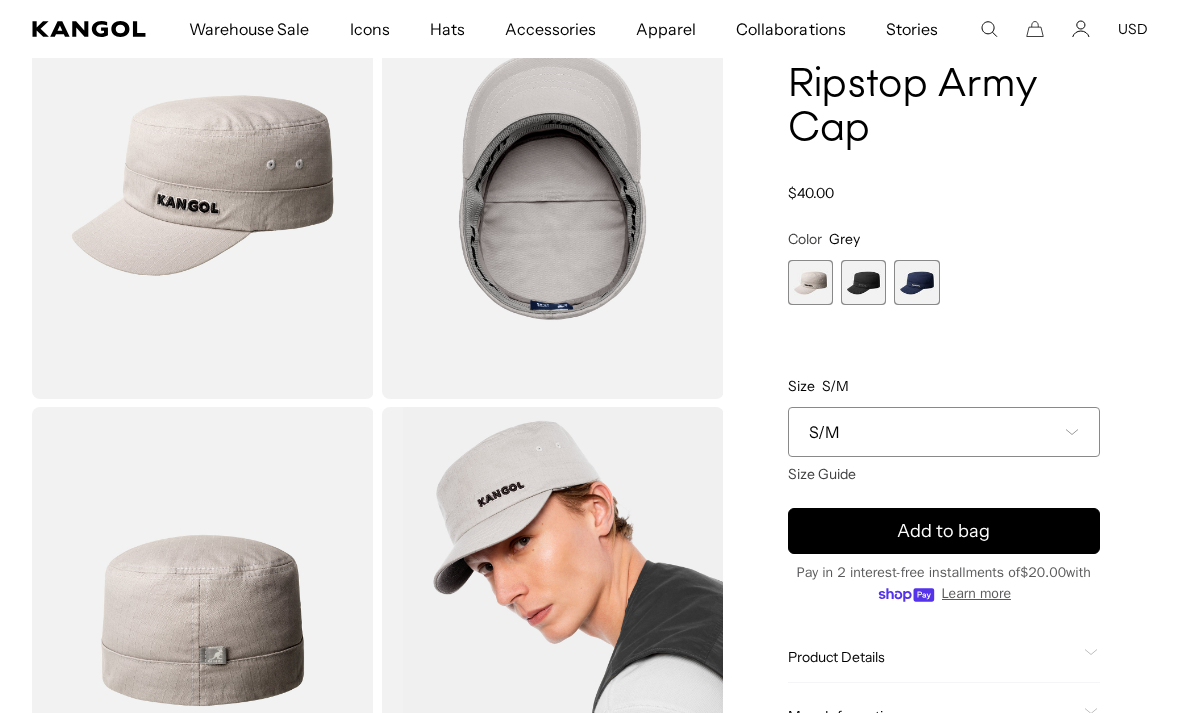 click at bounding box center (810, 282) 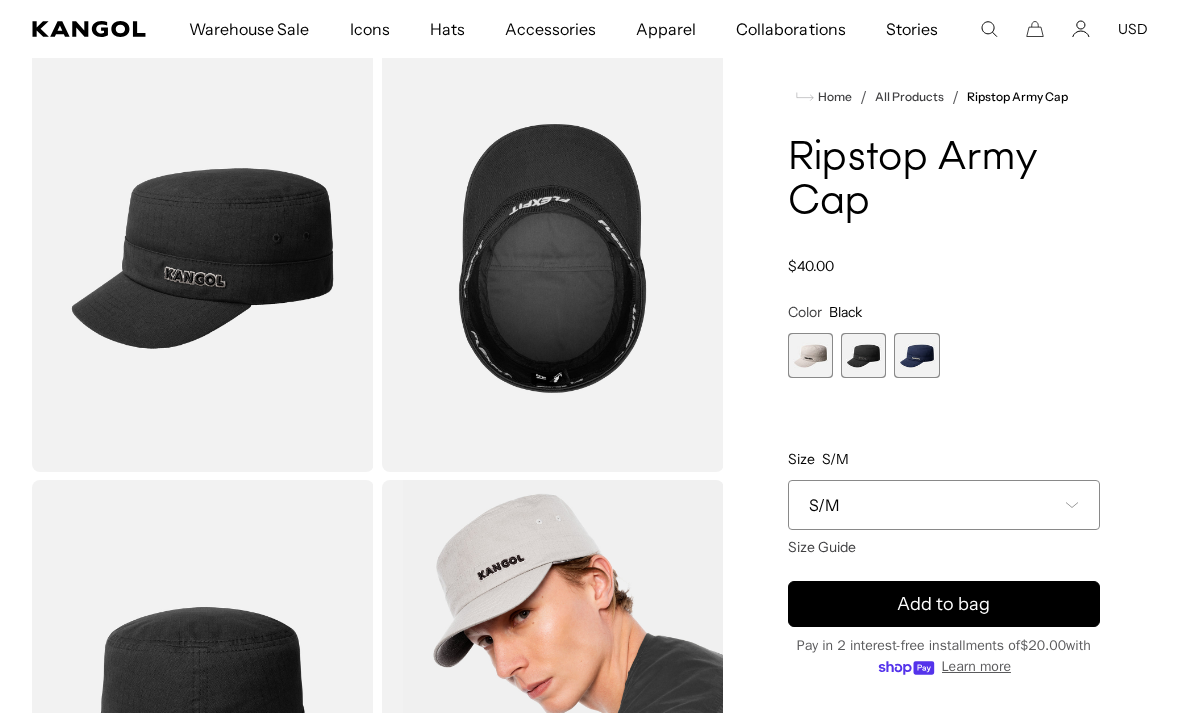scroll, scrollTop: 0, scrollLeft: 0, axis: both 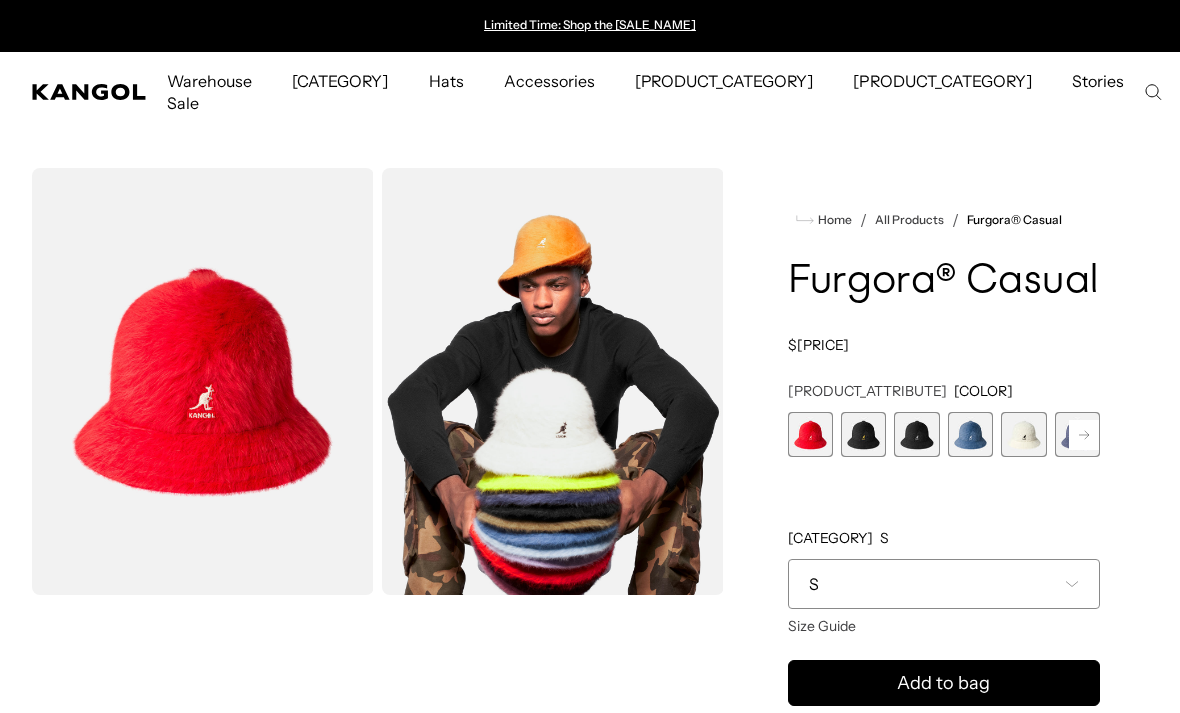 click at bounding box center [863, 434] 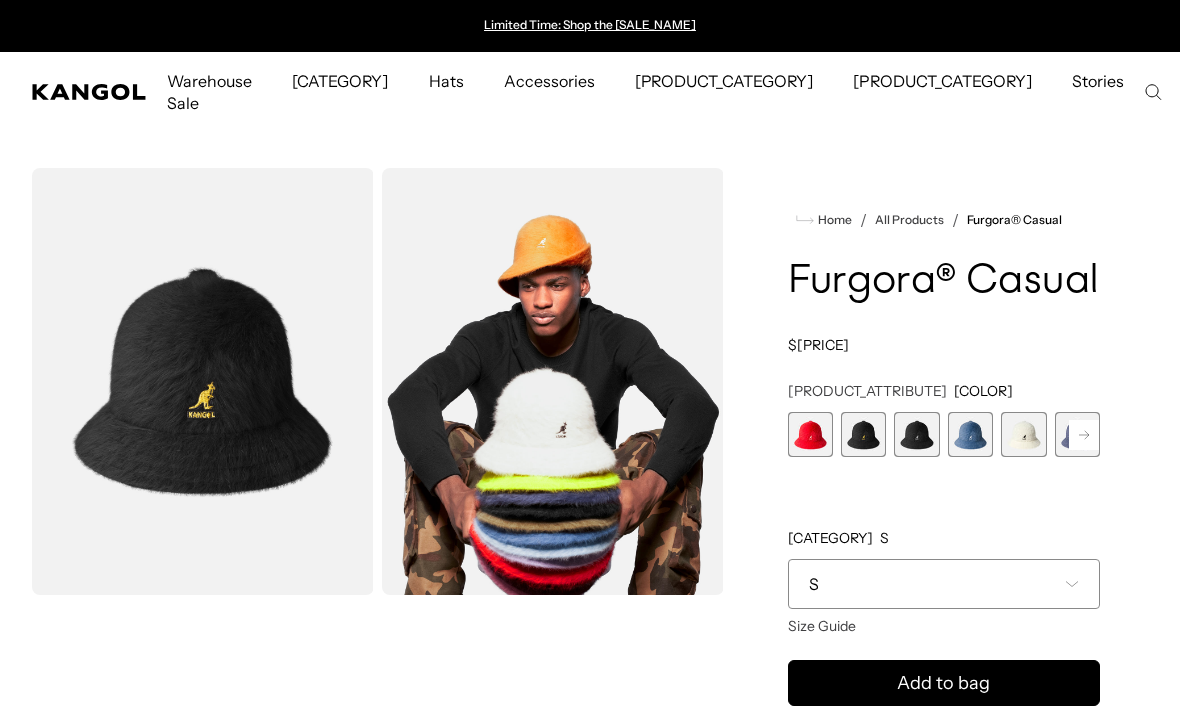 click at bounding box center (916, 434) 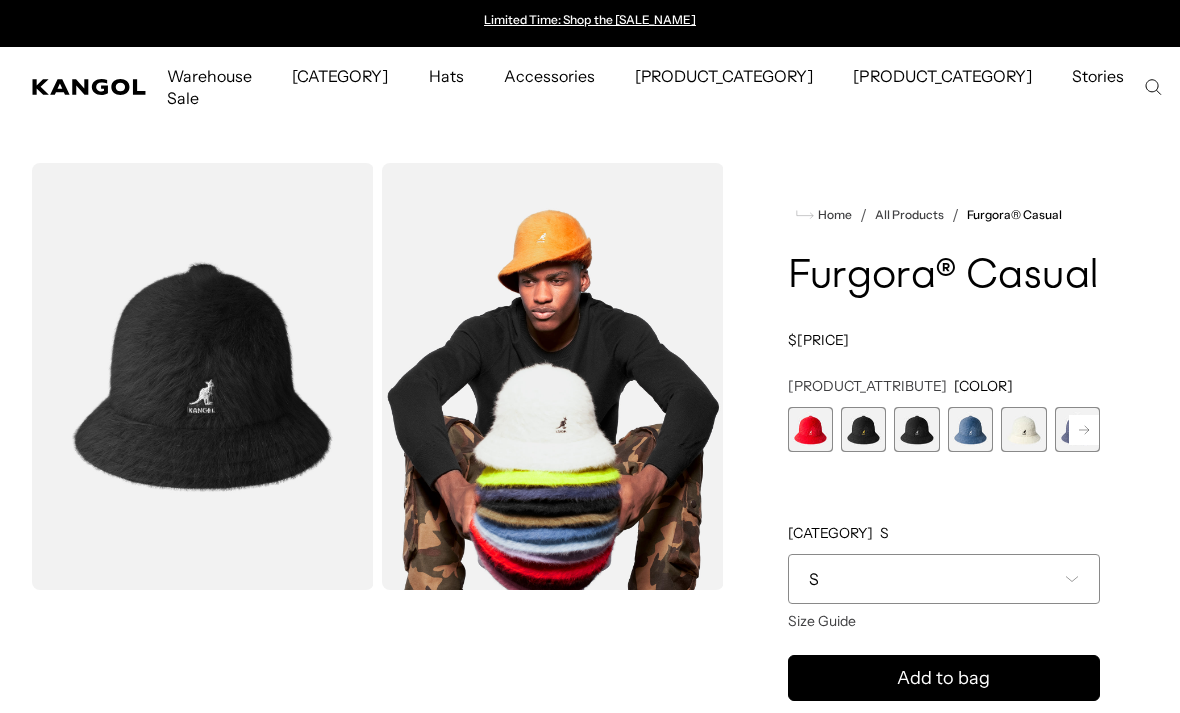 scroll, scrollTop: 0, scrollLeft: 0, axis: both 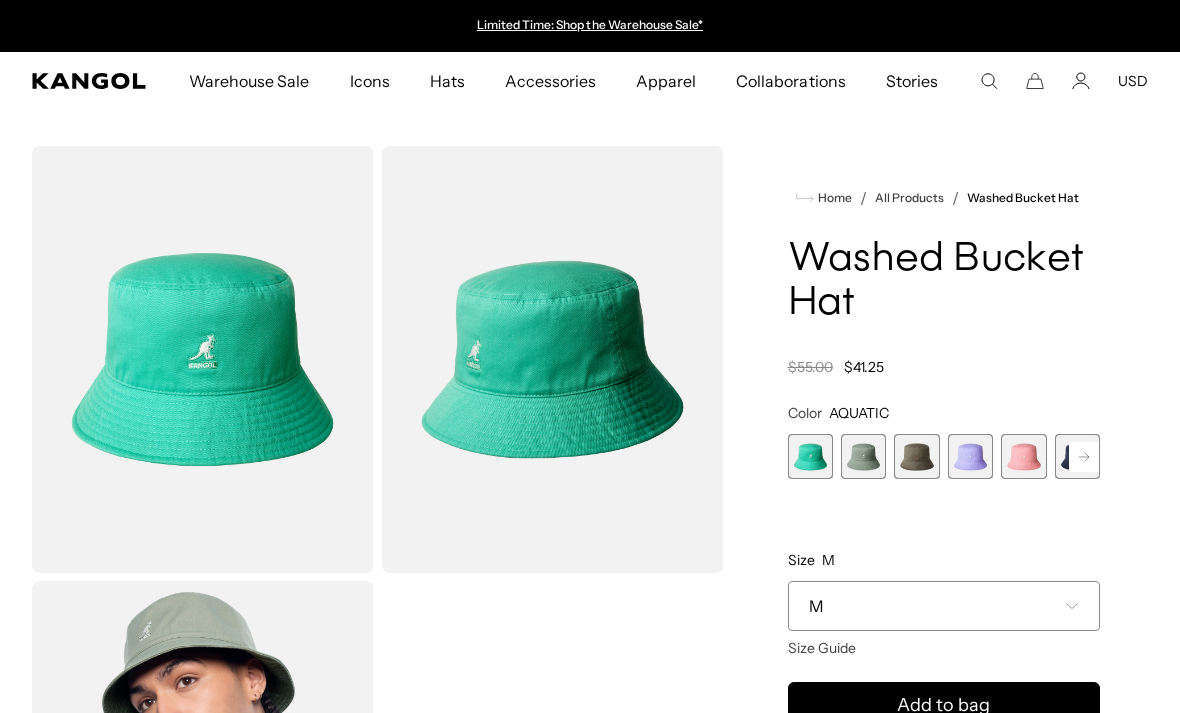 click at bounding box center [916, 456] 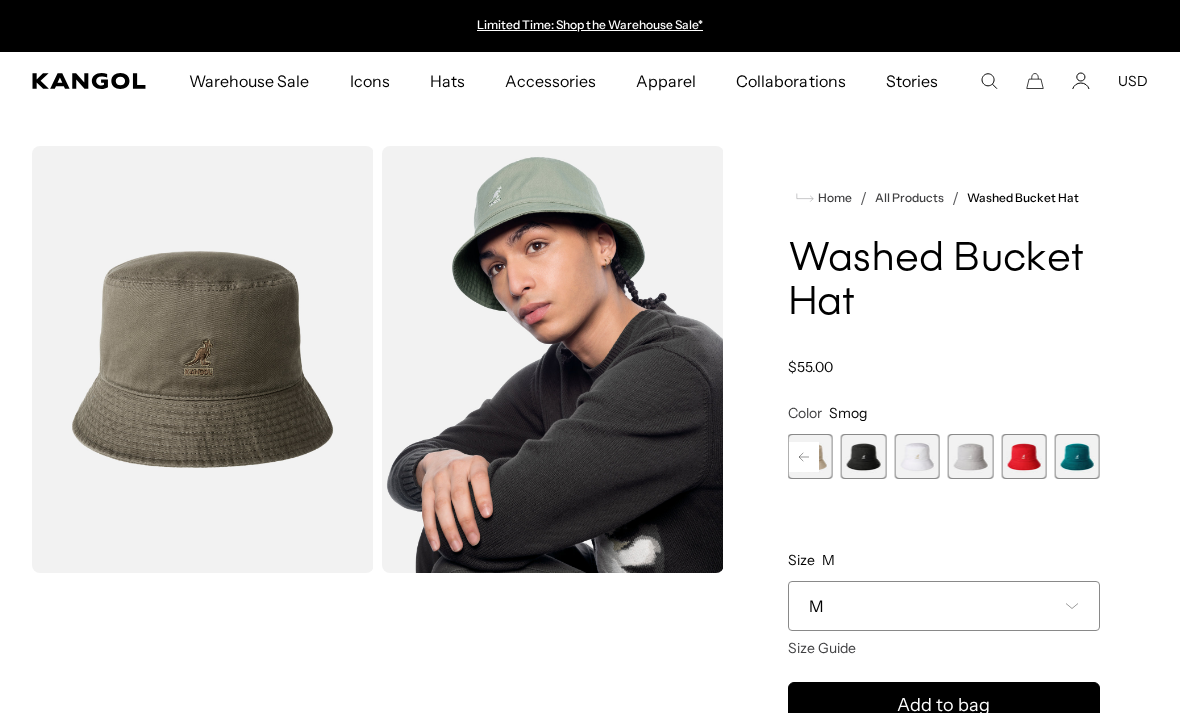 click at bounding box center (863, 456) 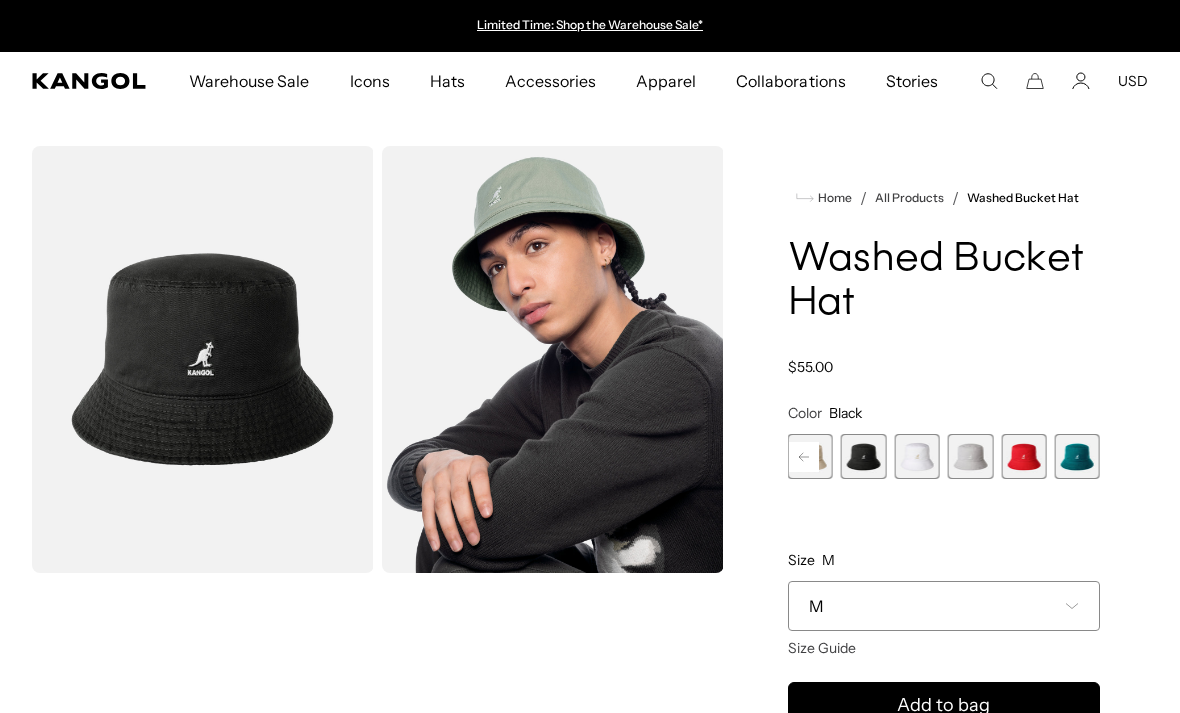 click at bounding box center [916, 456] 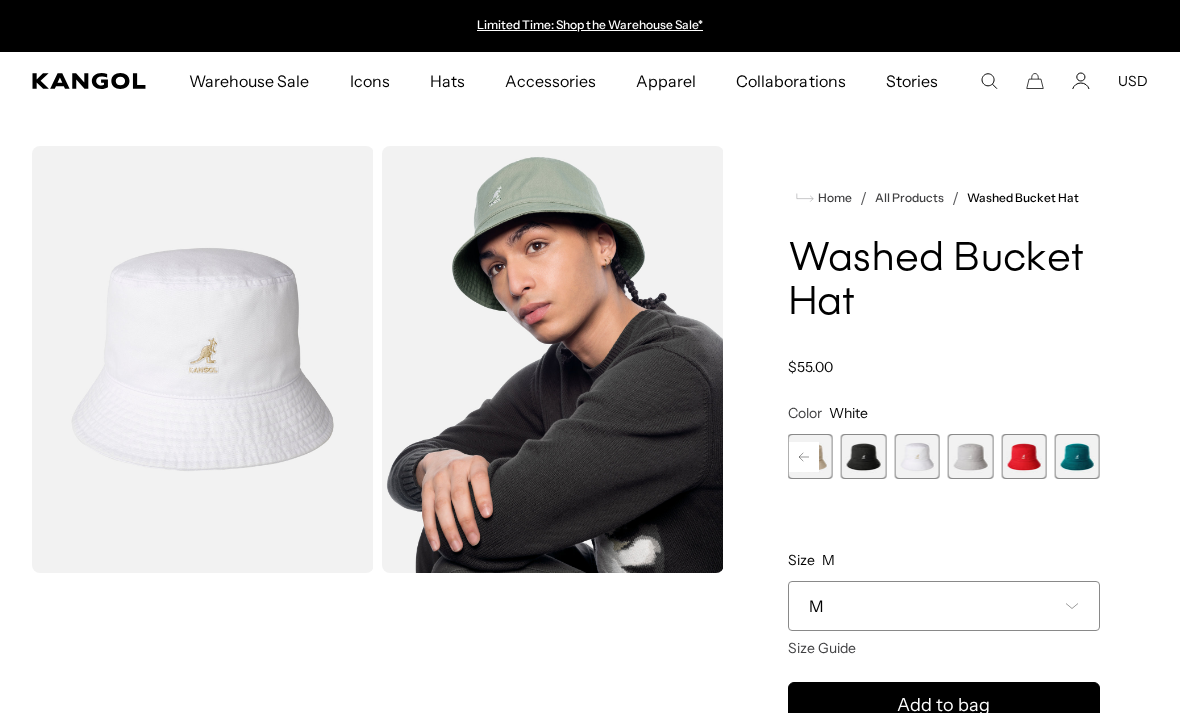 click at bounding box center (970, 456) 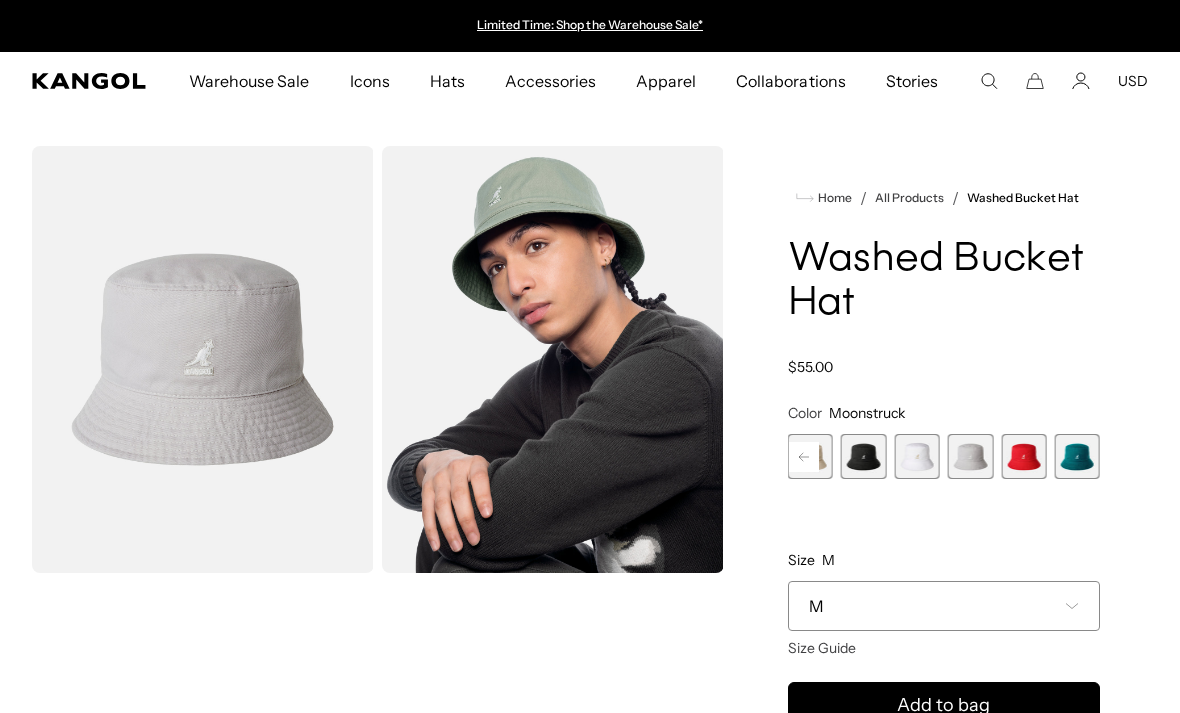 click at bounding box center [1023, 456] 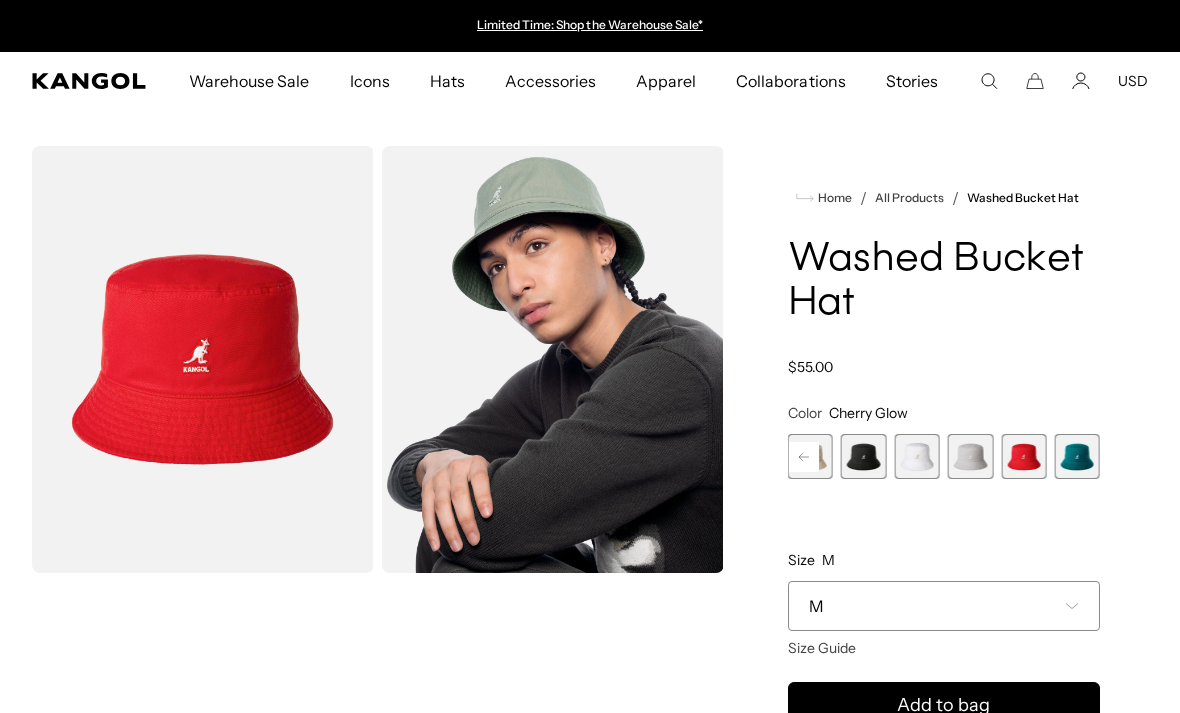 click at bounding box center [1077, 456] 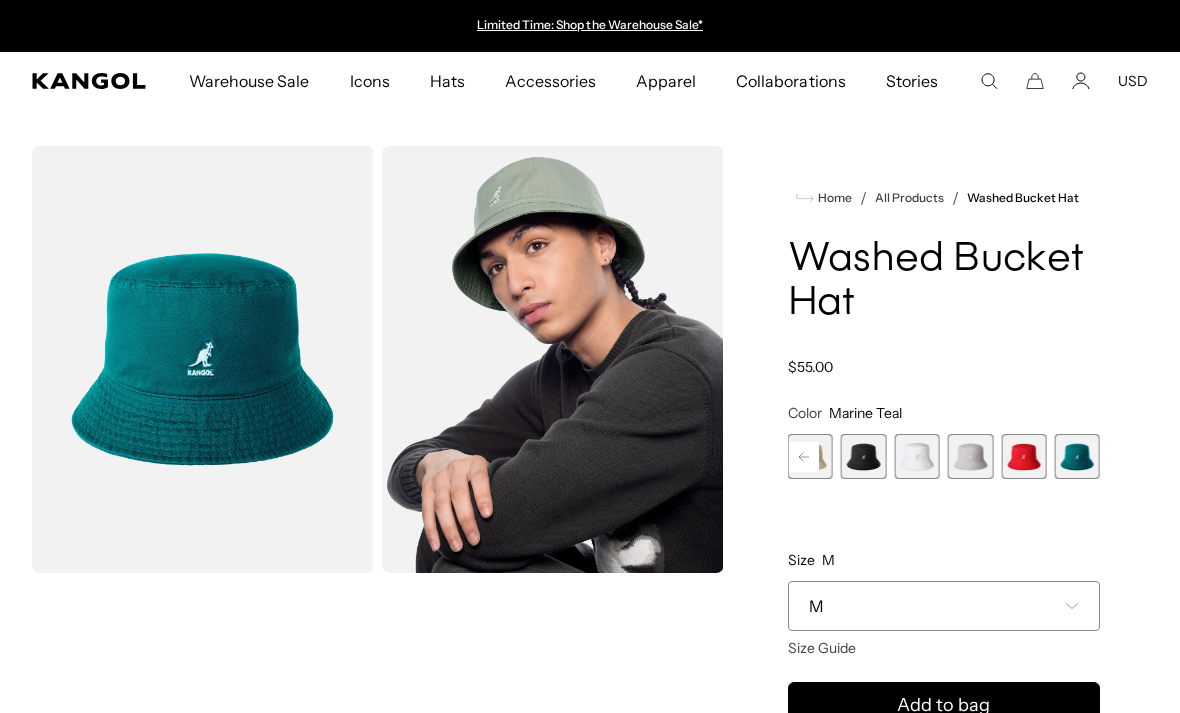 click at bounding box center [916, 456] 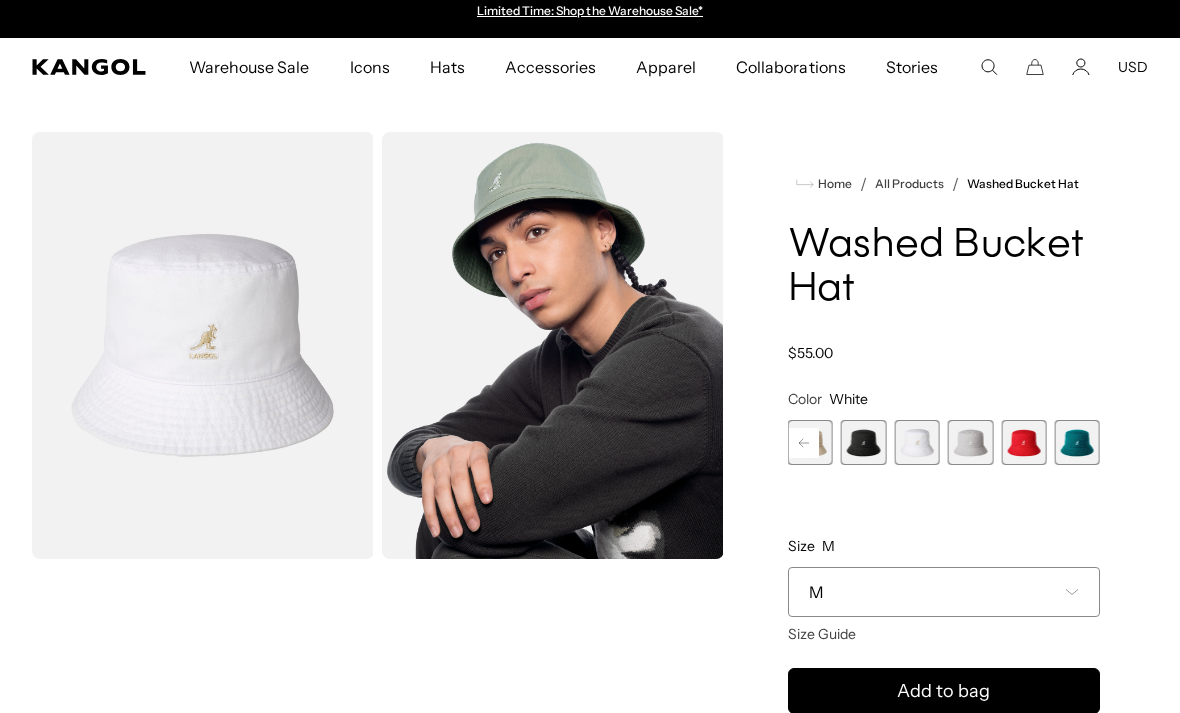 scroll, scrollTop: 0, scrollLeft: 0, axis: both 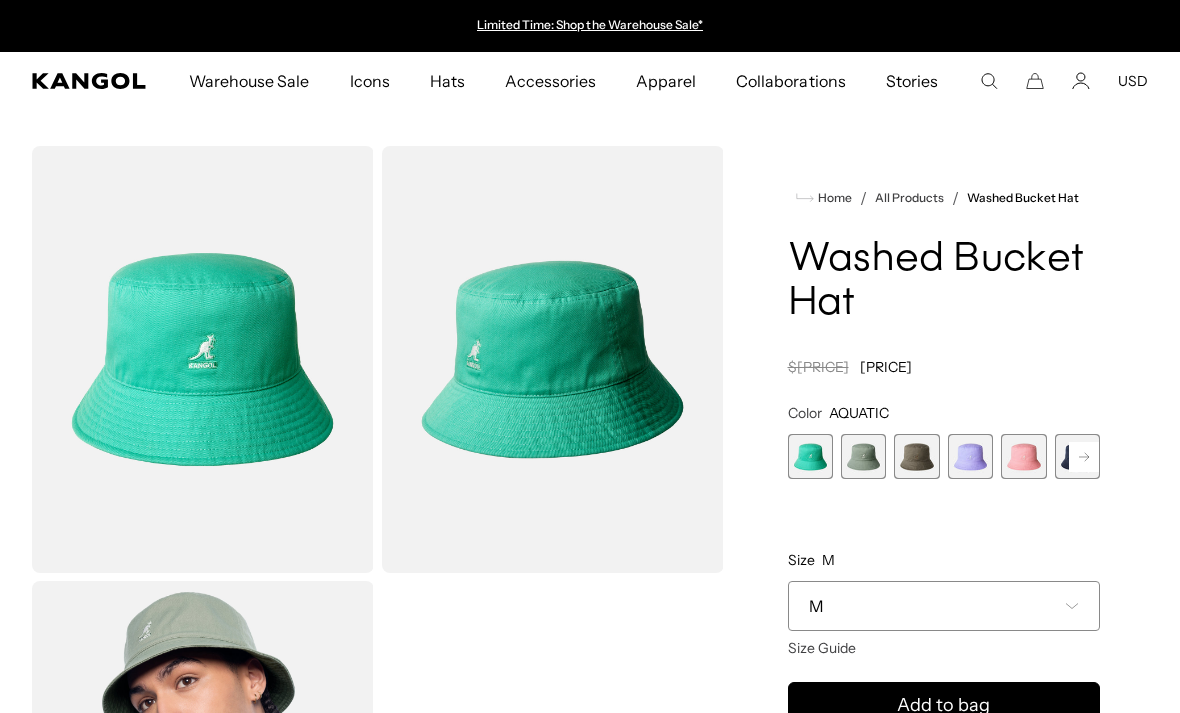 click at bounding box center (863, 456) 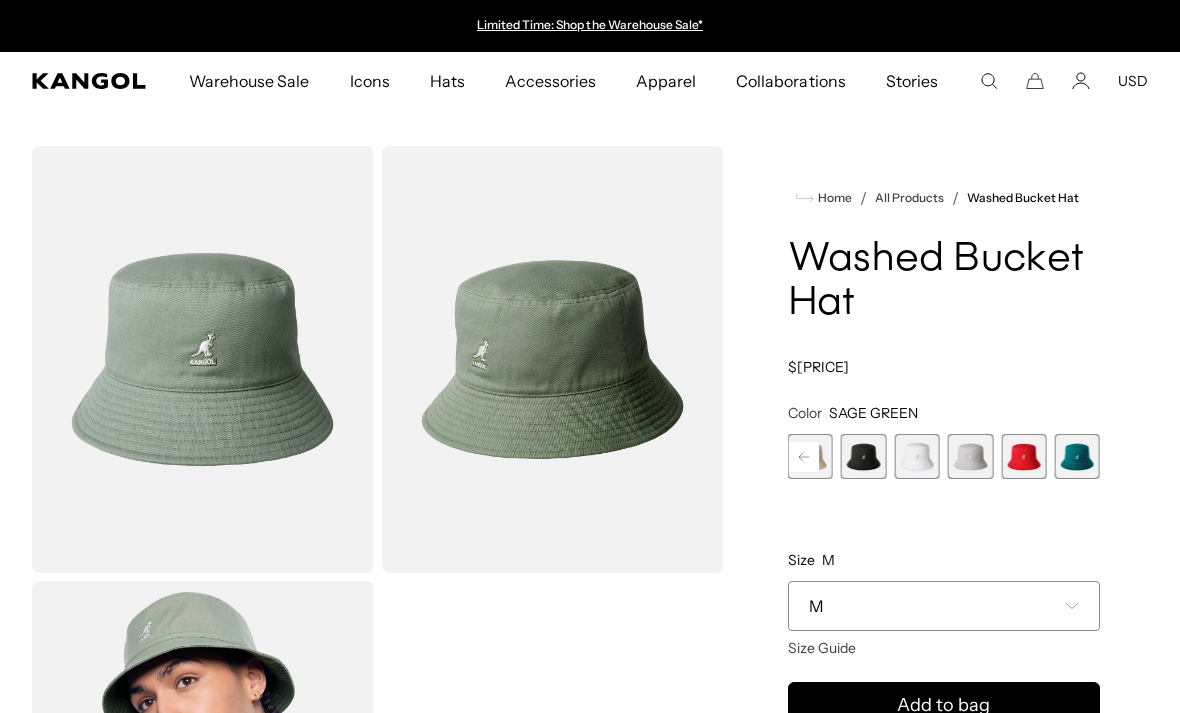 click at bounding box center [916, 456] 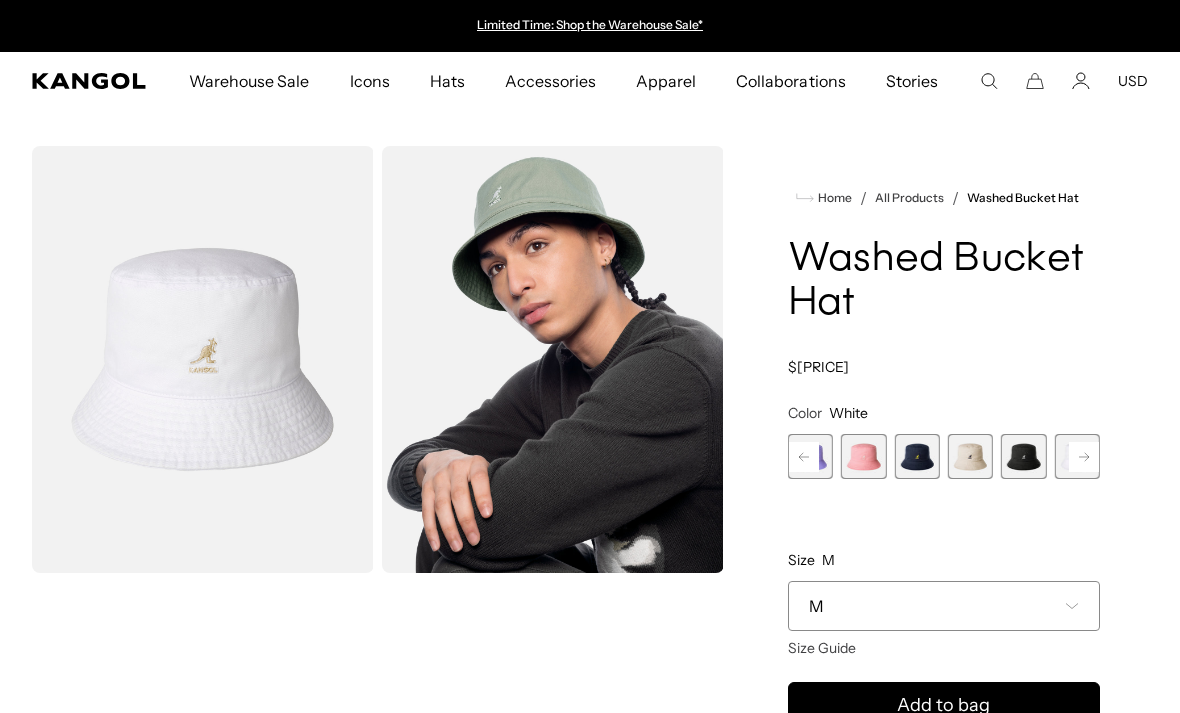 click at bounding box center (970, 456) 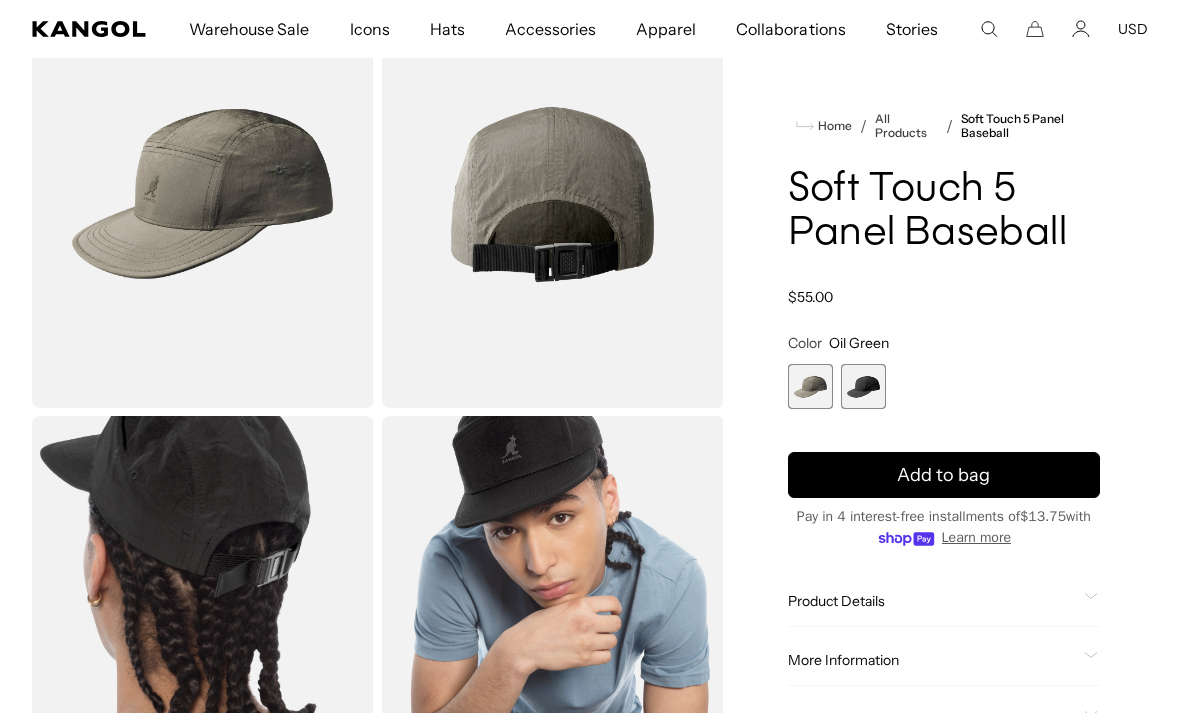 scroll, scrollTop: 165, scrollLeft: 0, axis: vertical 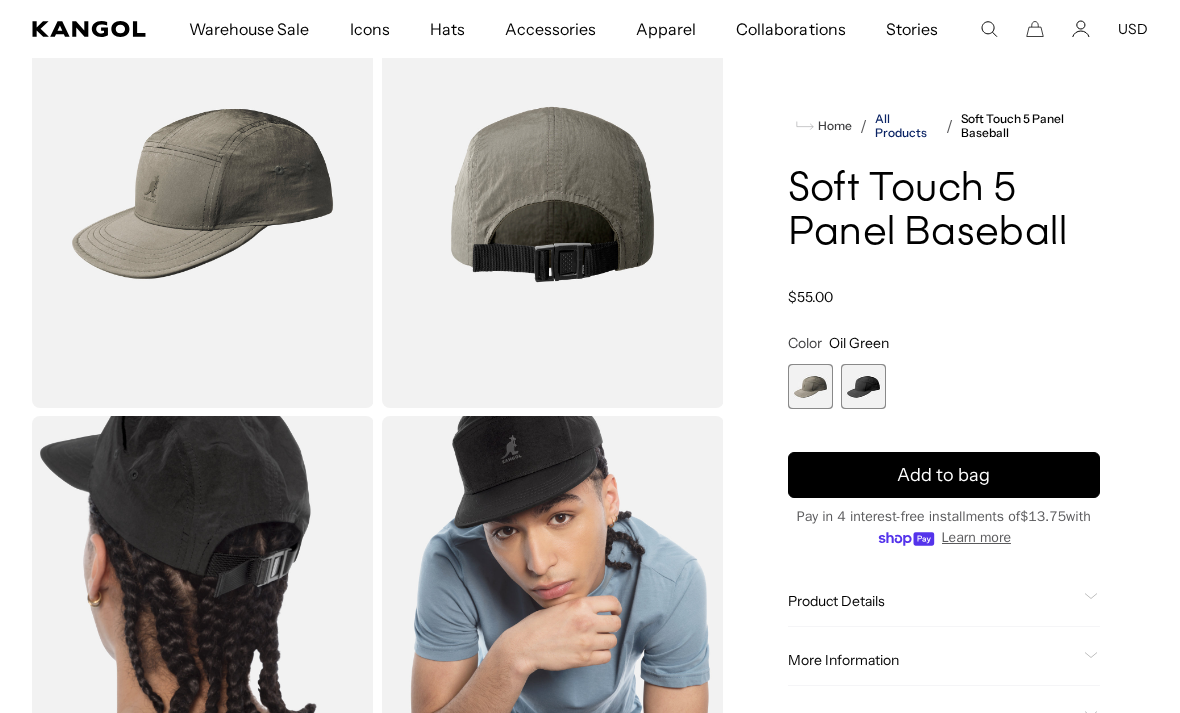 click on "All Products" at bounding box center [906, 126] 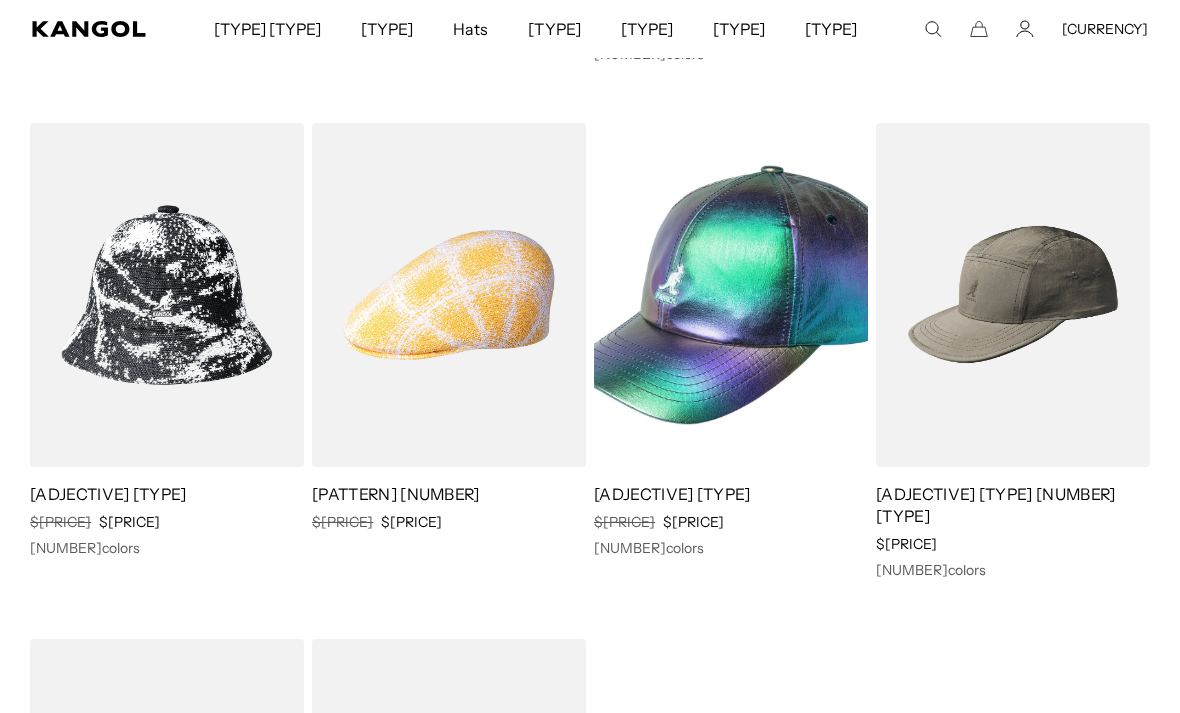 scroll, scrollTop: 11062, scrollLeft: 0, axis: vertical 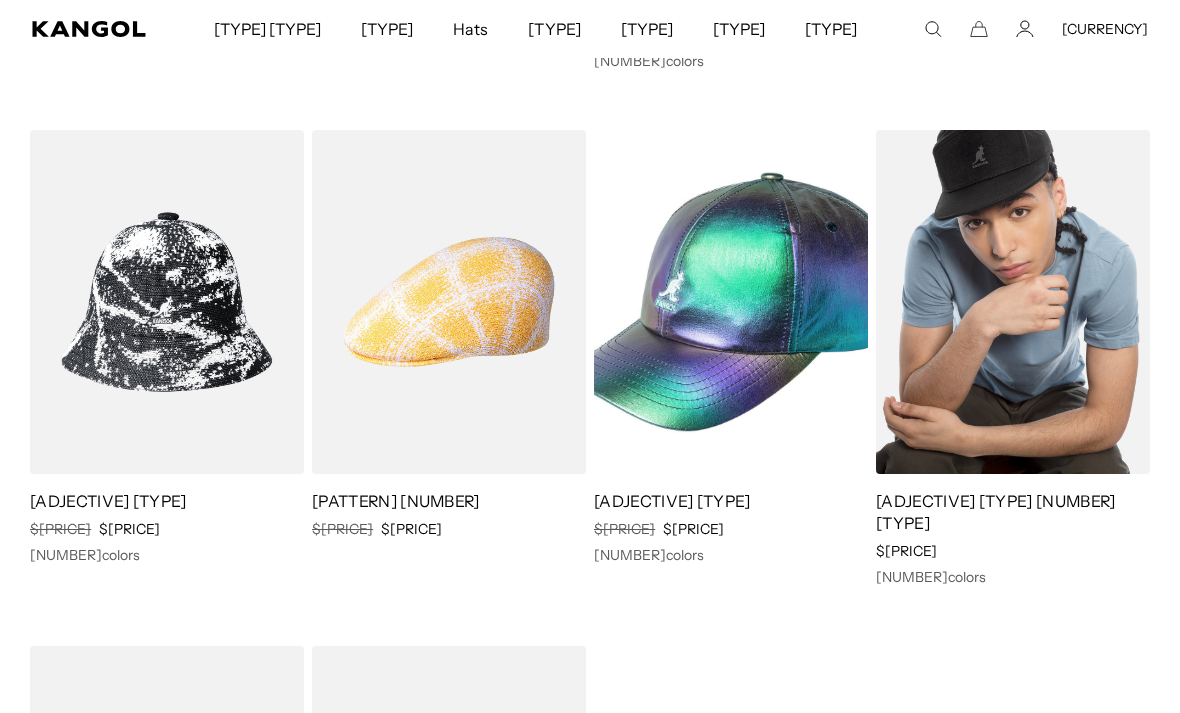 click at bounding box center [1013, 302] 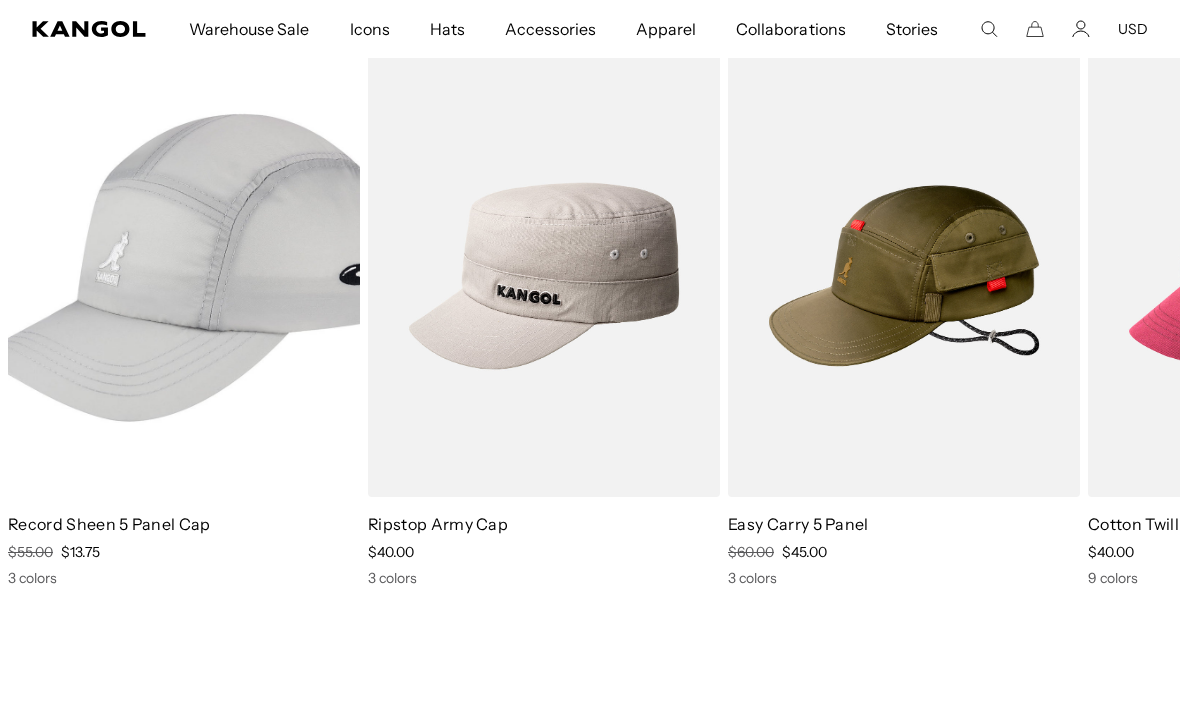 scroll, scrollTop: 1176, scrollLeft: 0, axis: vertical 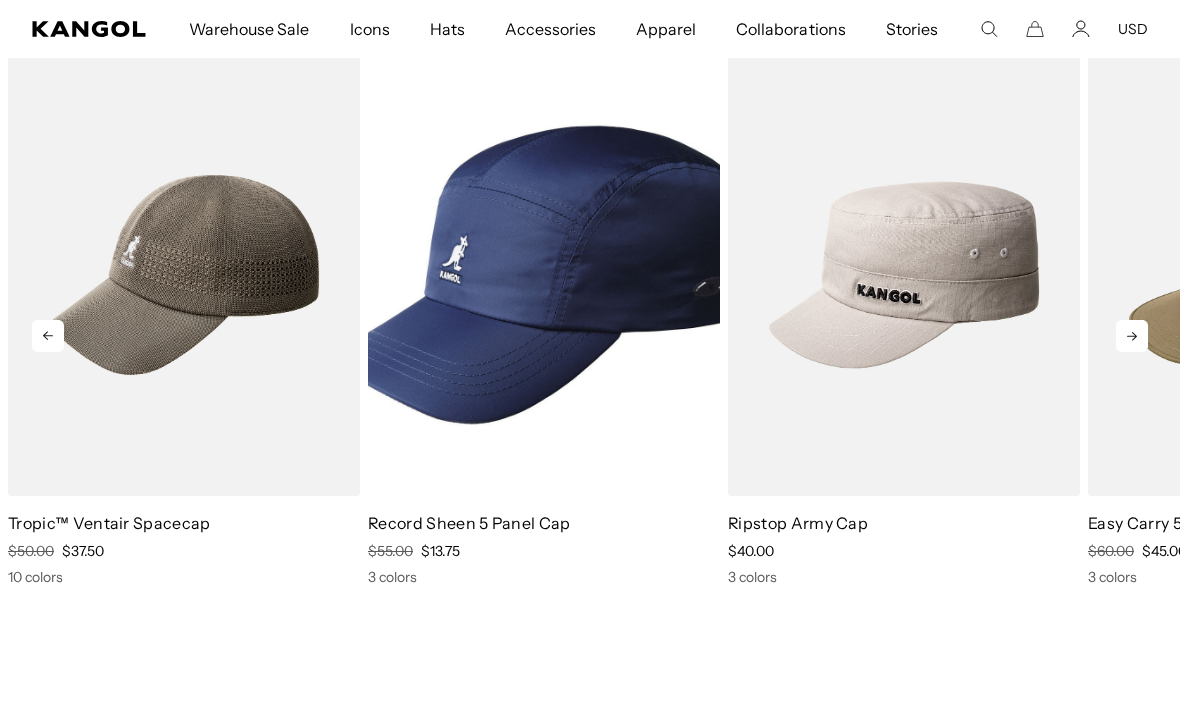 click at bounding box center [544, 275] 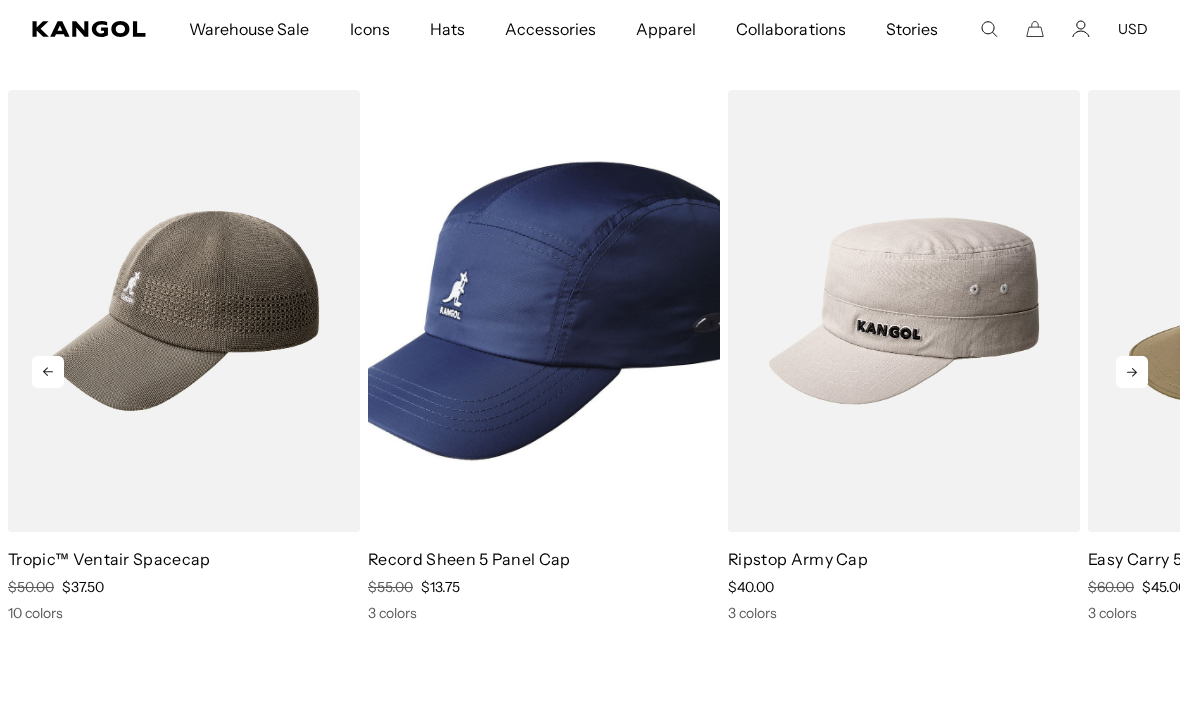 scroll, scrollTop: 1240, scrollLeft: 0, axis: vertical 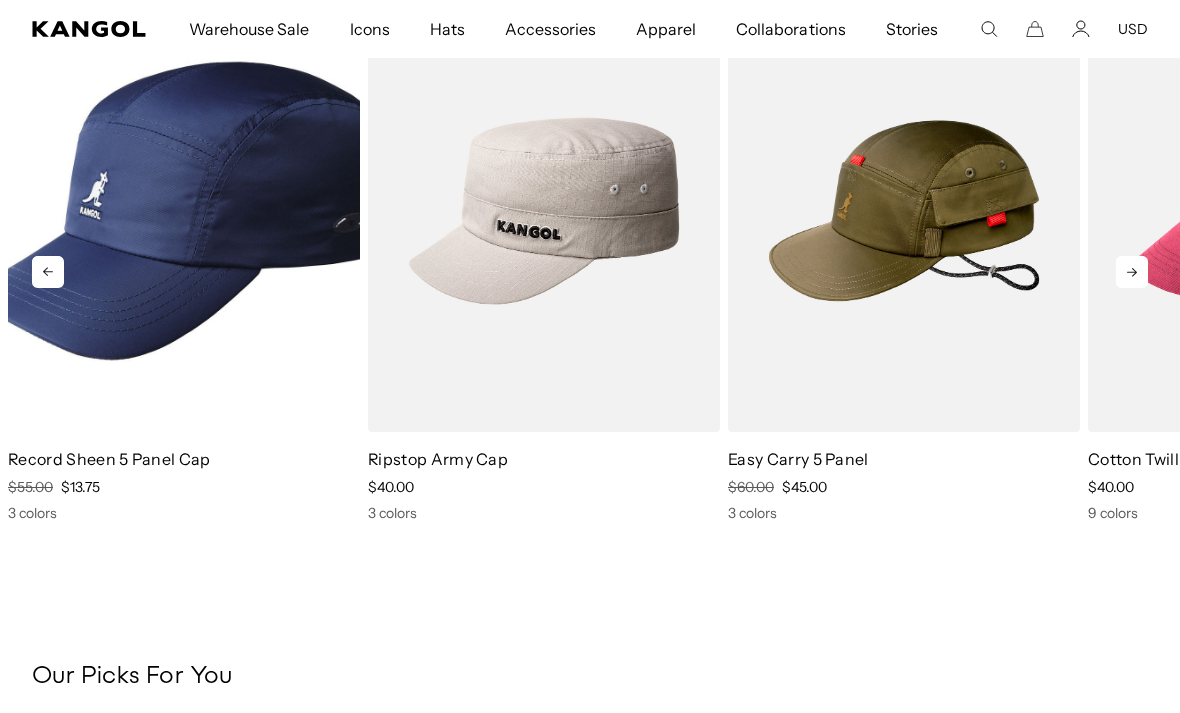 click at bounding box center (184, 211) 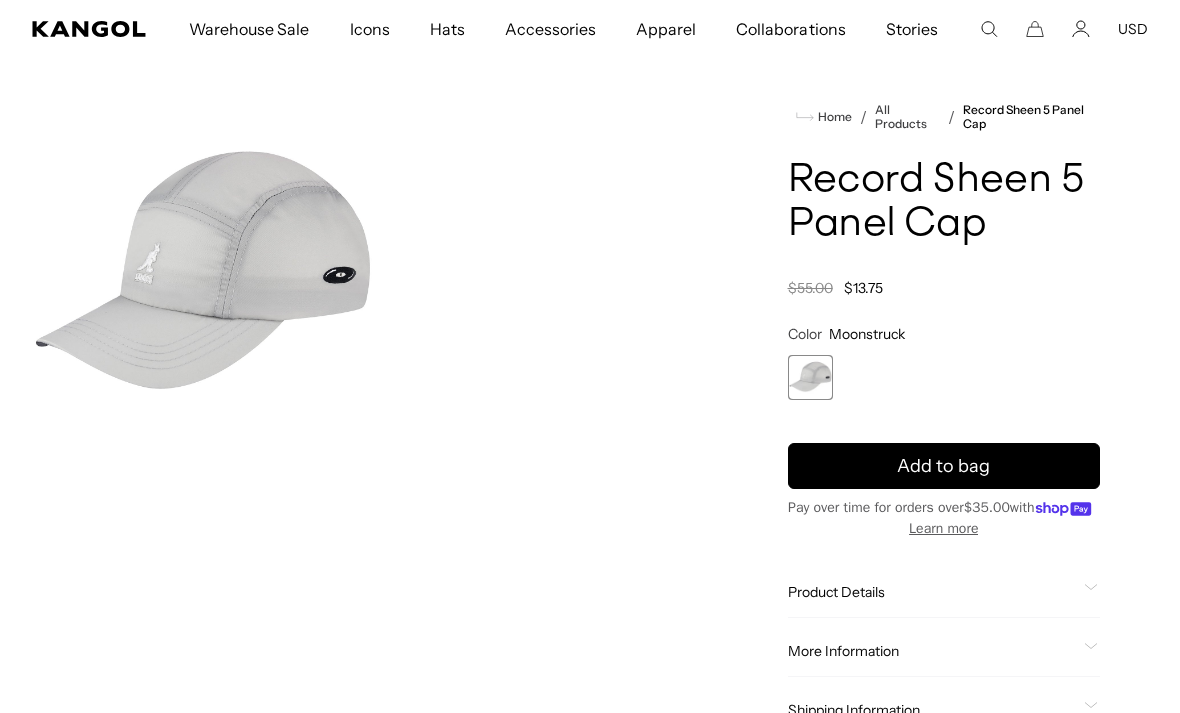 scroll, scrollTop: 0, scrollLeft: 0, axis: both 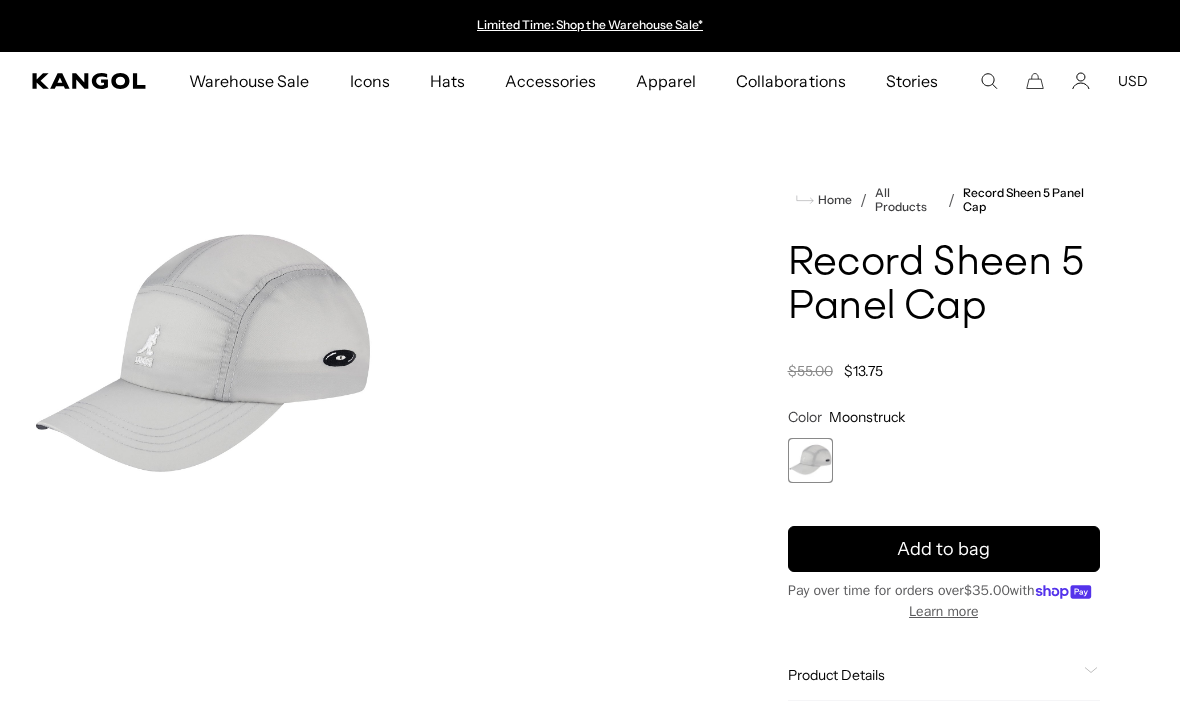 click at bounding box center (989, 81) 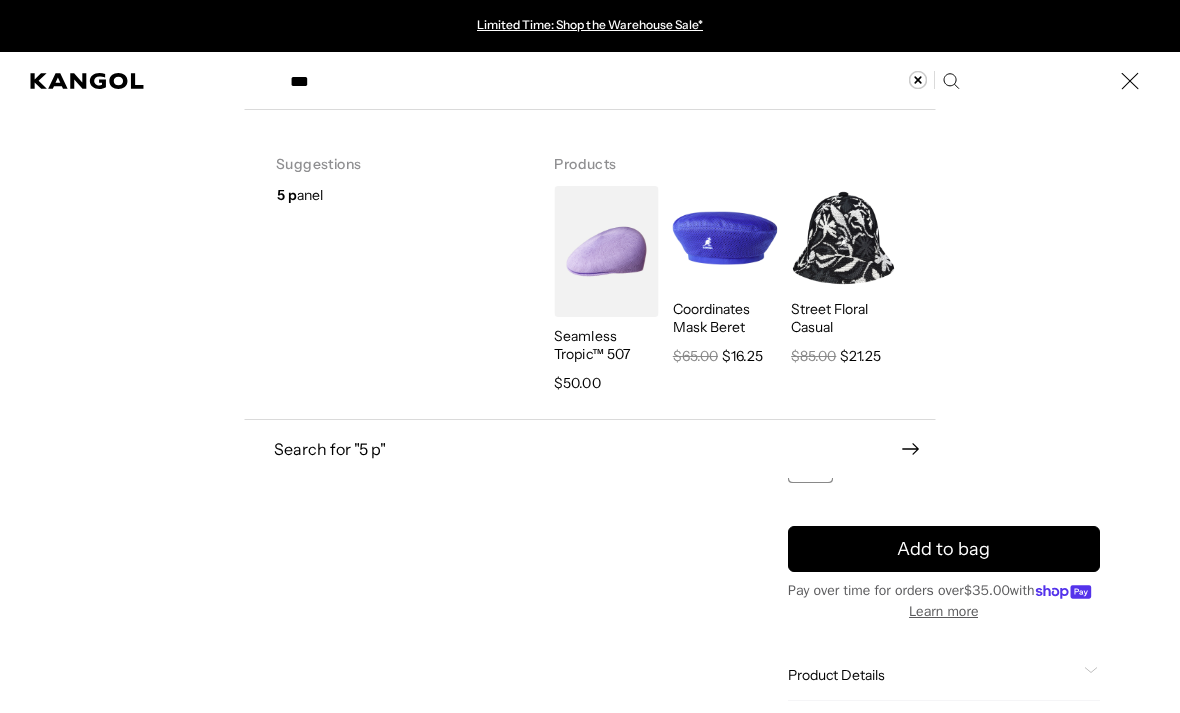 type on "***" 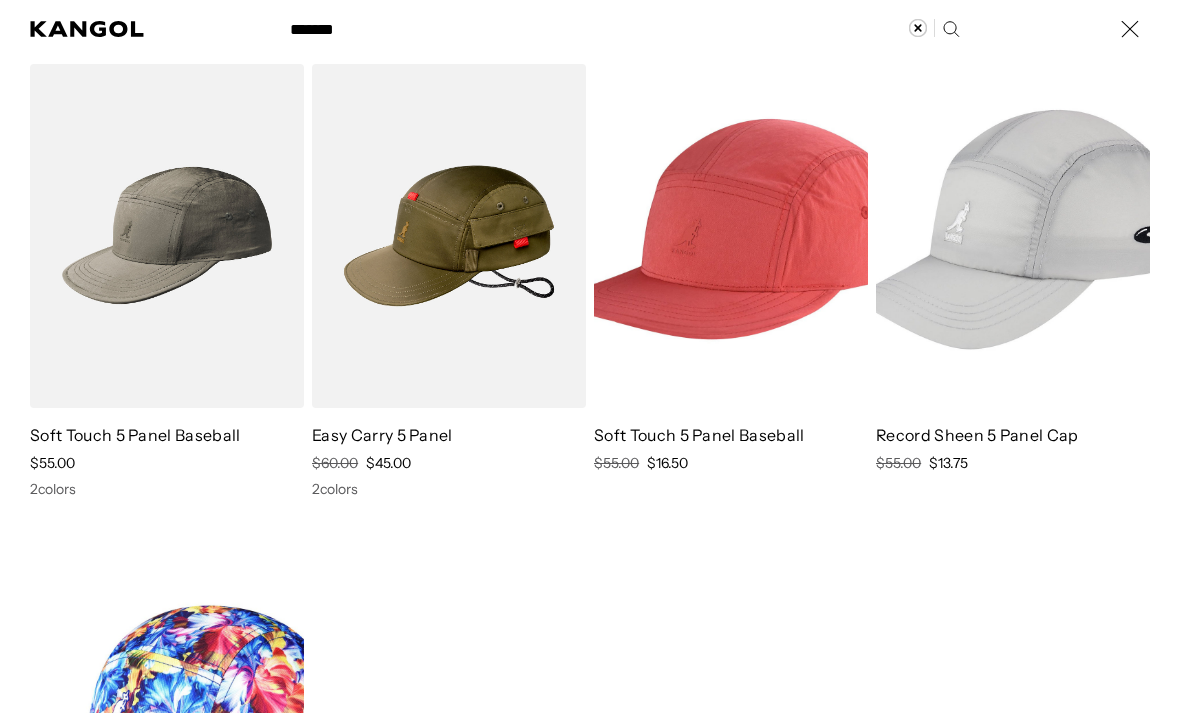 scroll, scrollTop: 324, scrollLeft: 0, axis: vertical 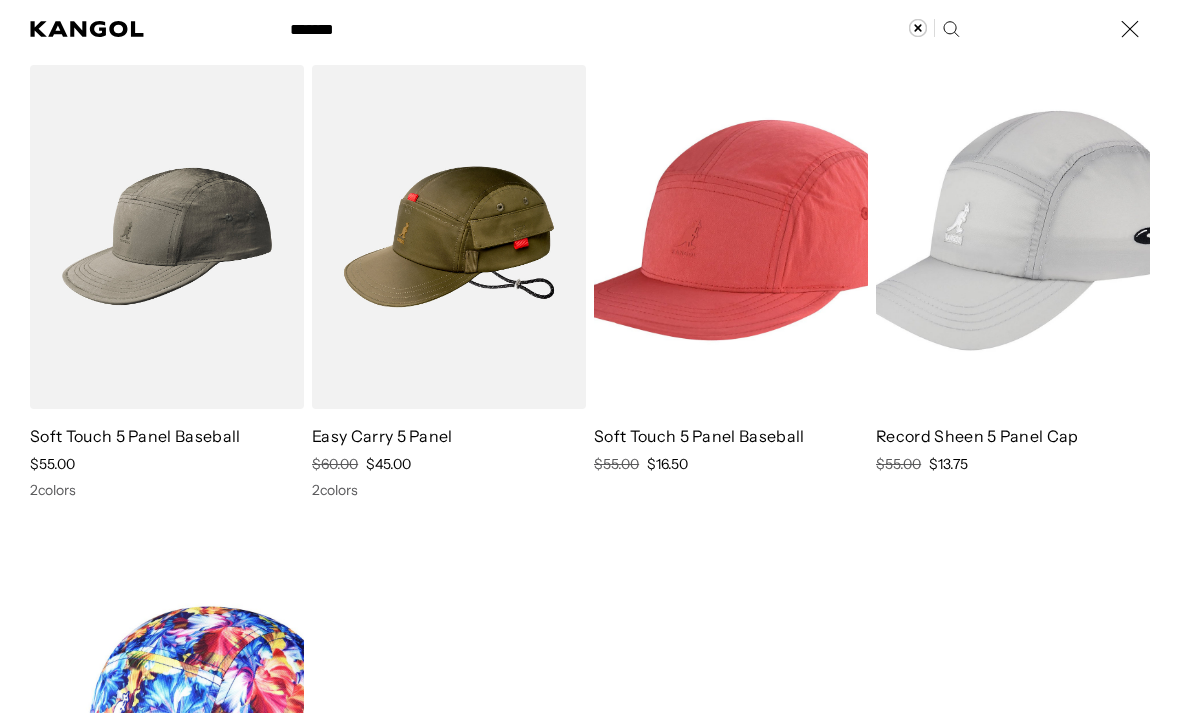 click at bounding box center (0, 29) 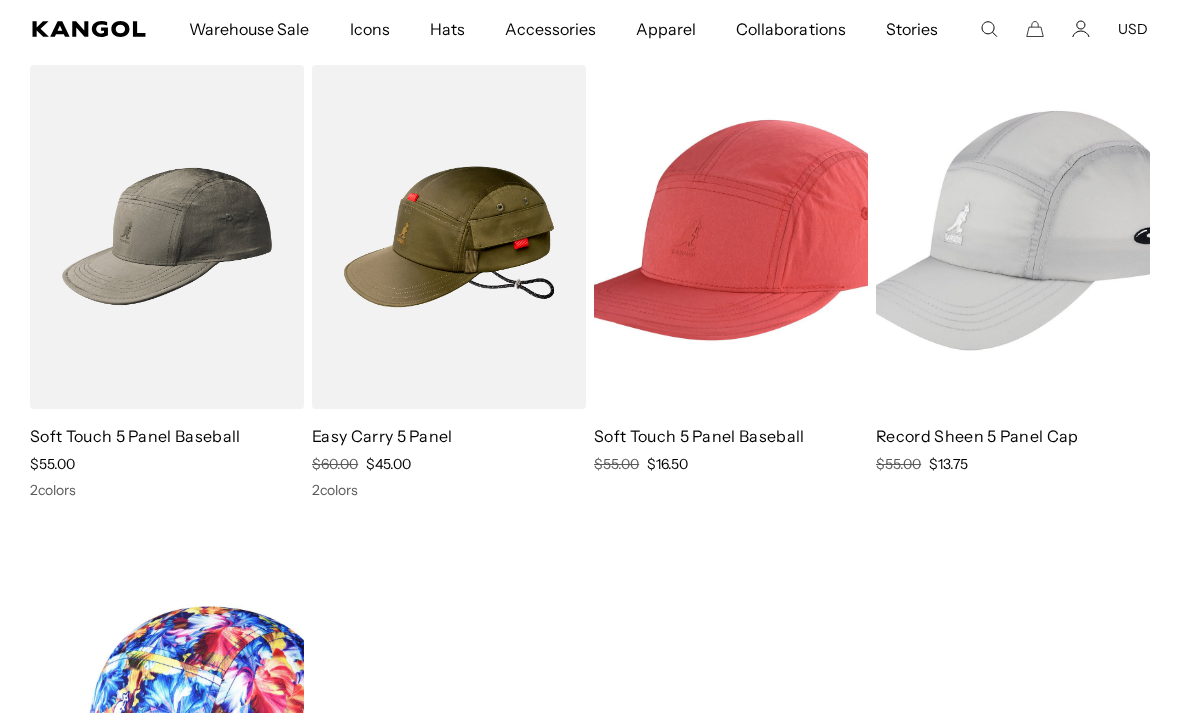 click at bounding box center [731, 237] 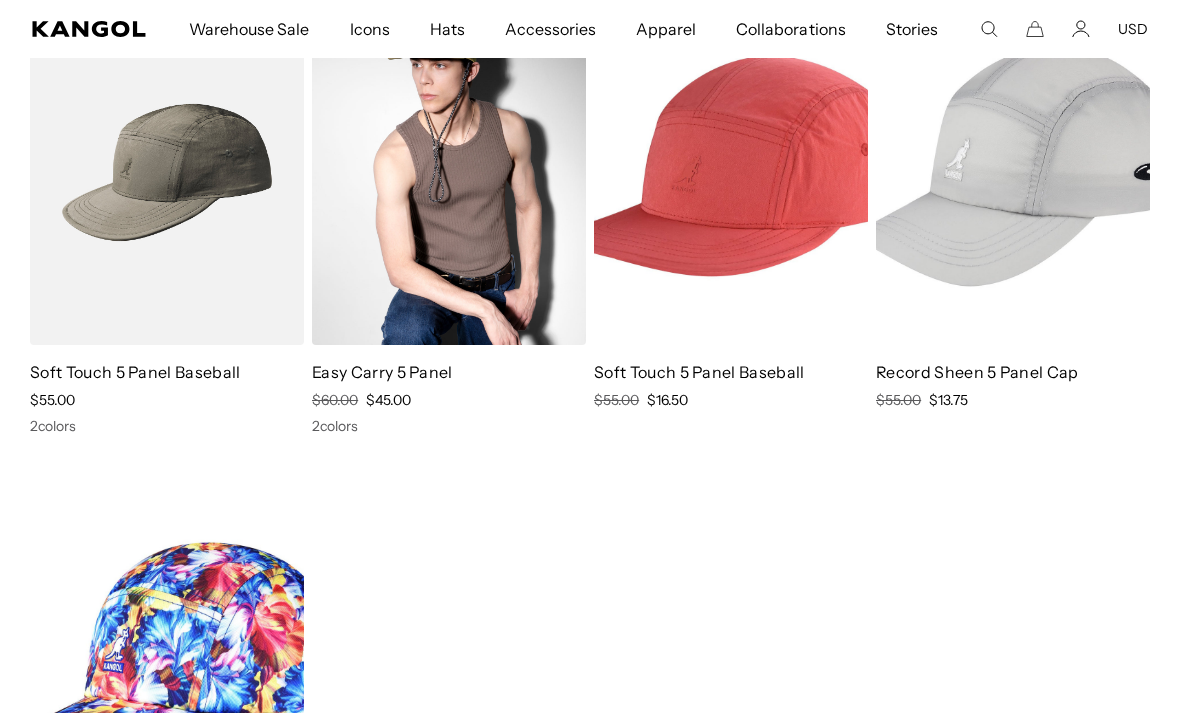 click at bounding box center (449, 173) 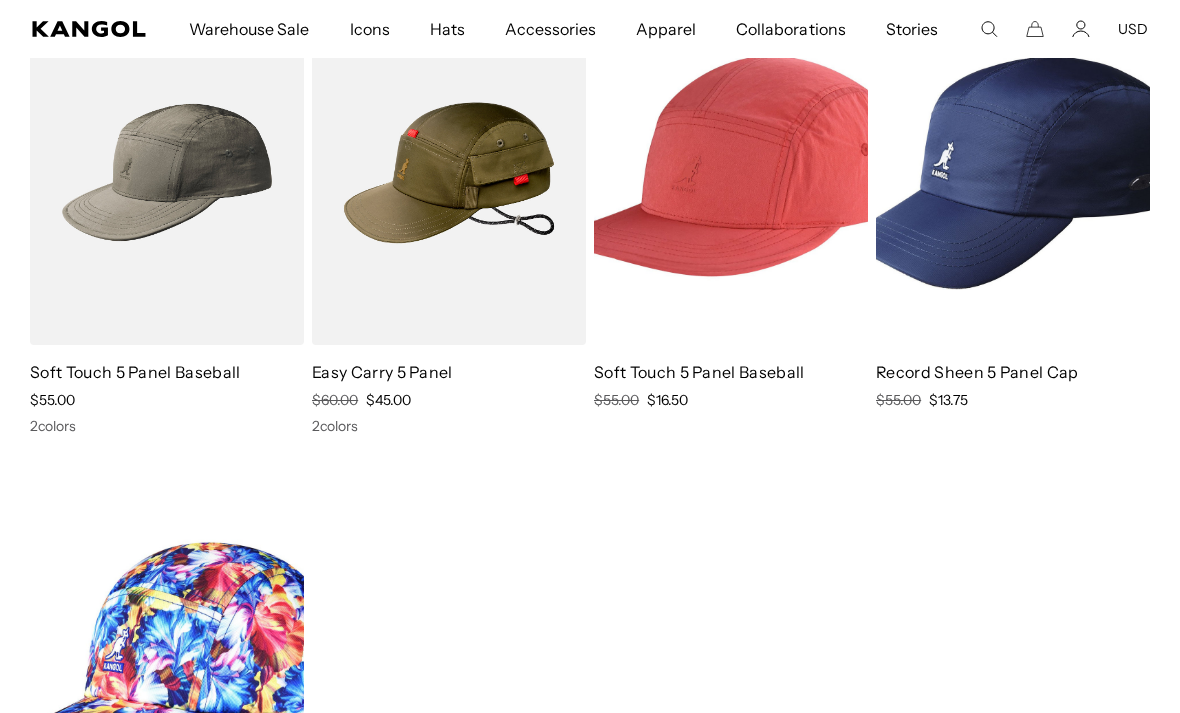 click at bounding box center (1013, 173) 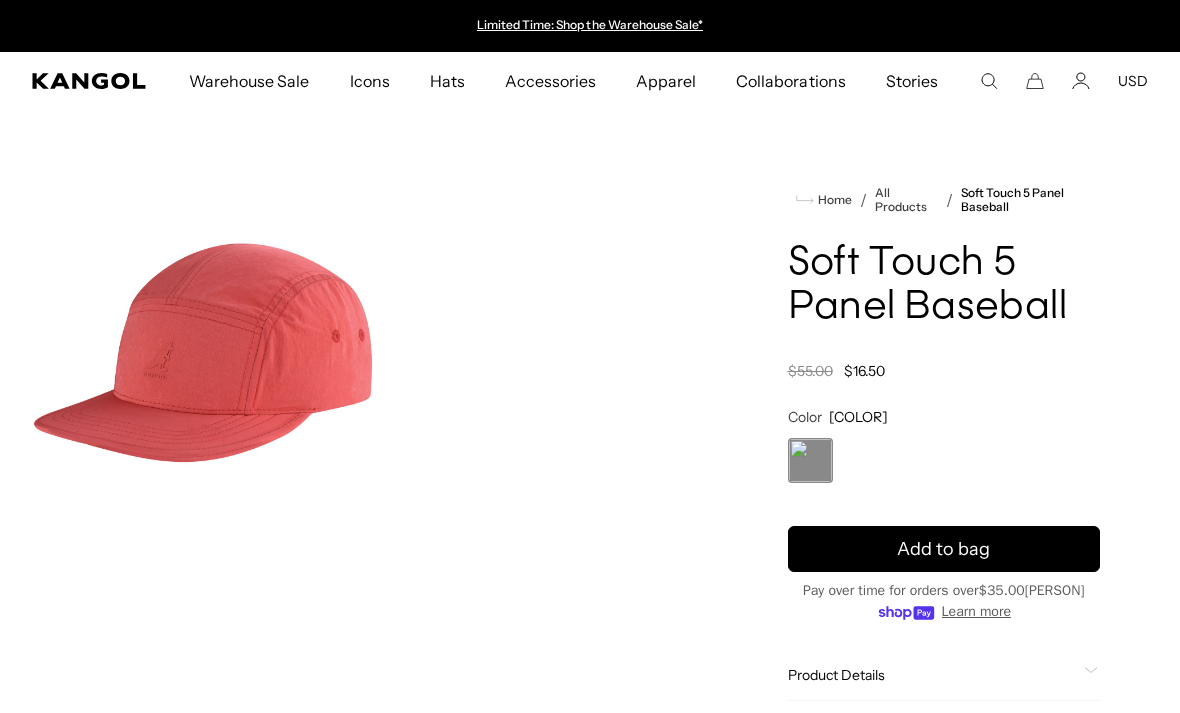scroll, scrollTop: 0, scrollLeft: 0, axis: both 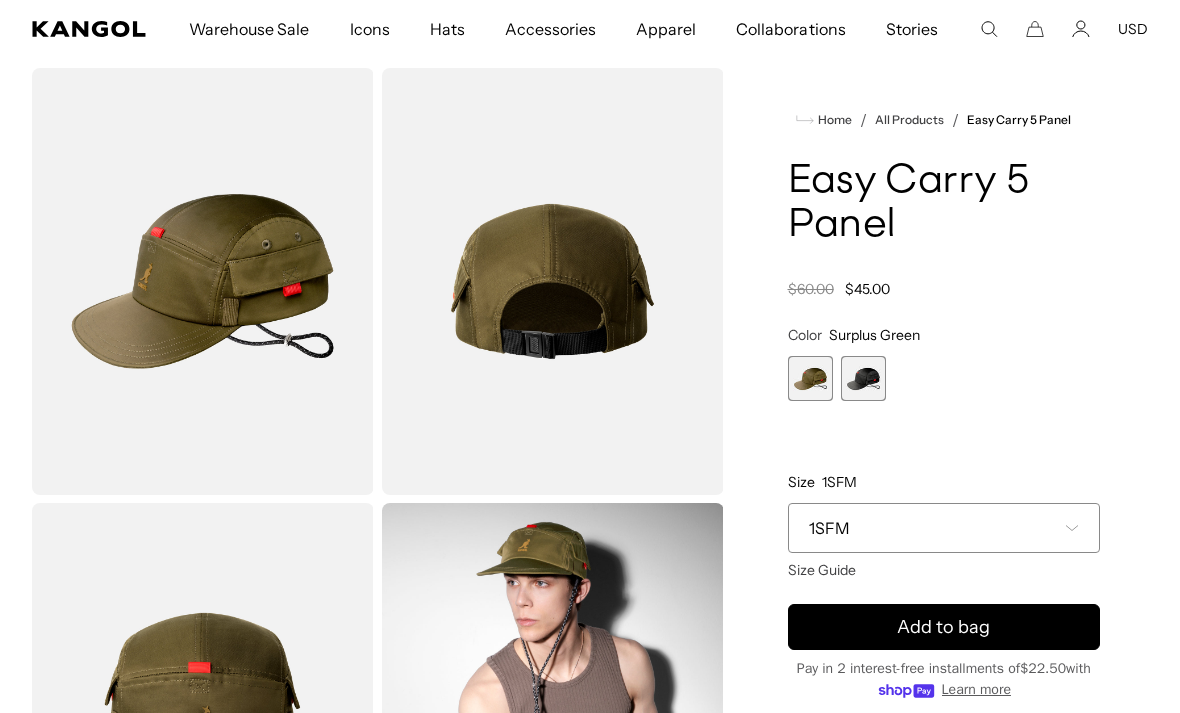 click at bounding box center [863, 378] 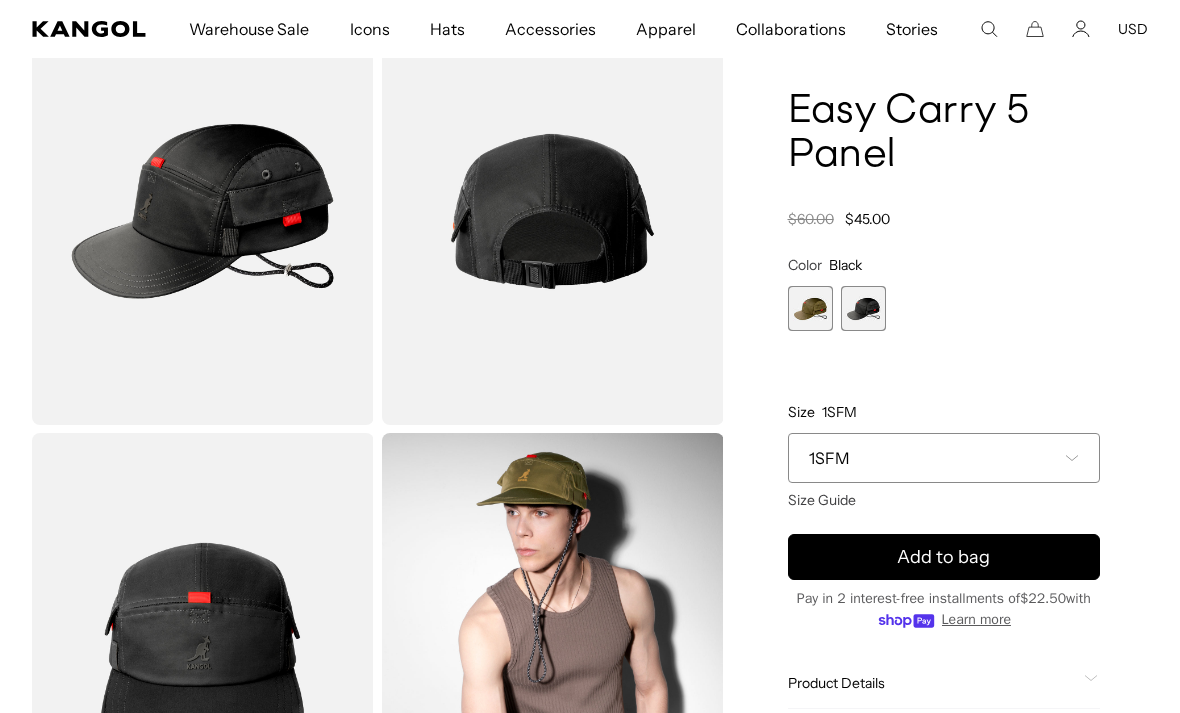scroll, scrollTop: 0, scrollLeft: 0, axis: both 